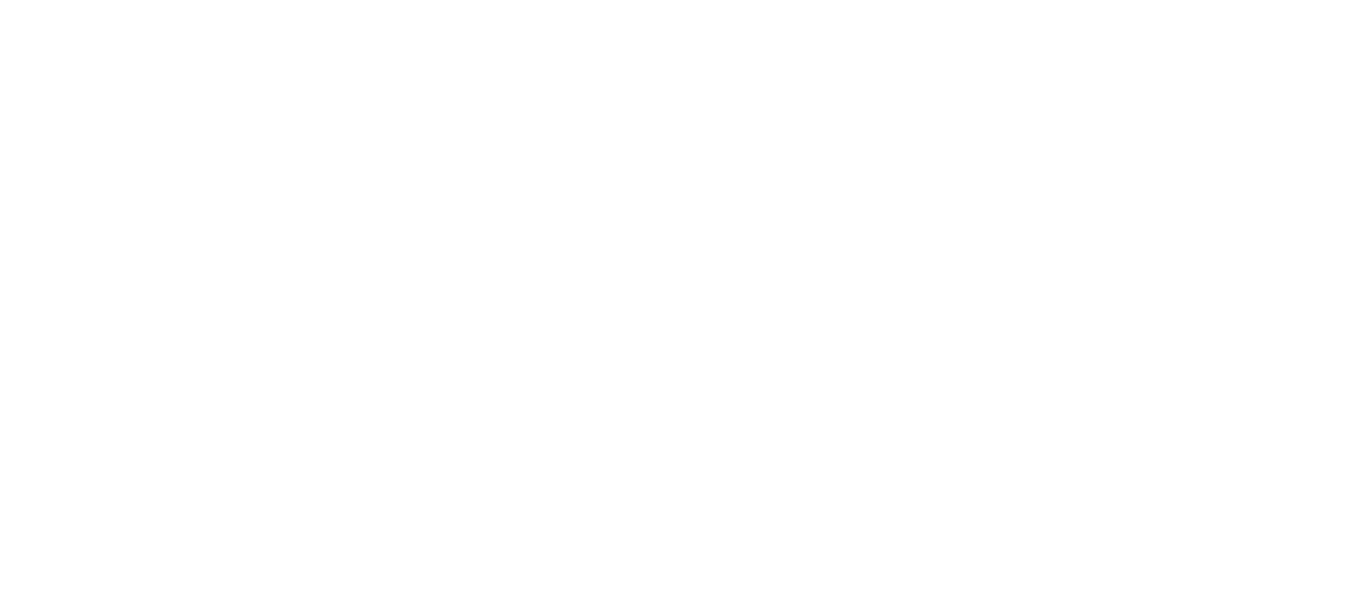 click at bounding box center (683, 4) 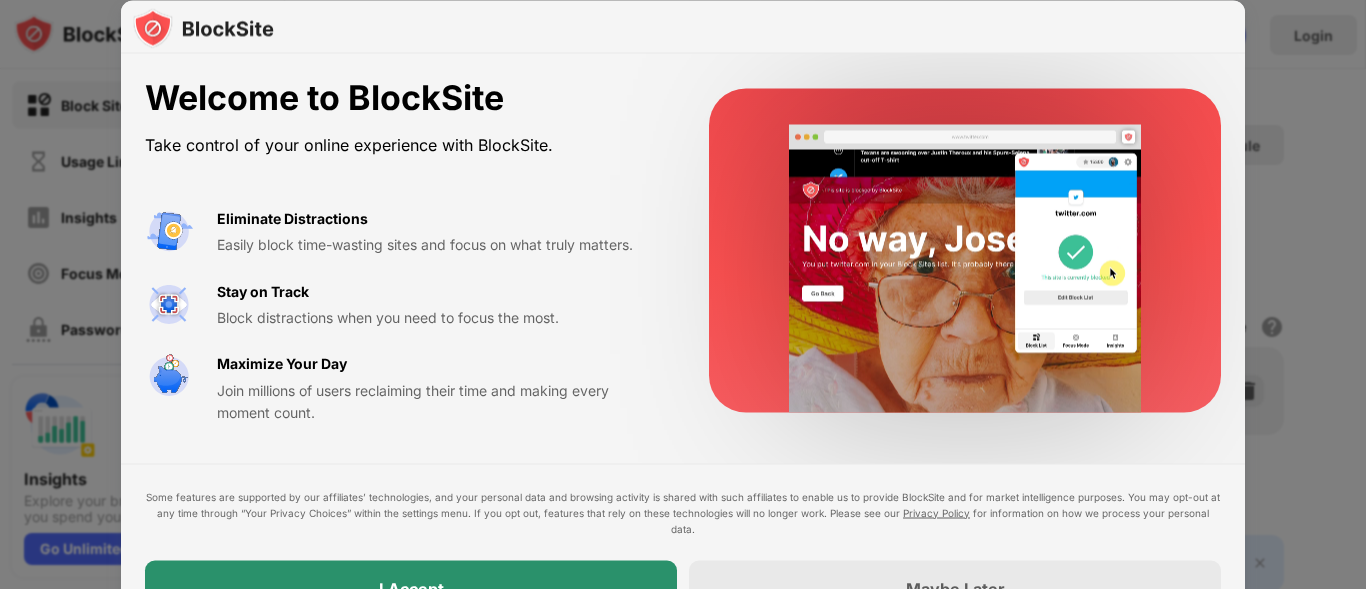 click on "I Accept" at bounding box center (411, 588) 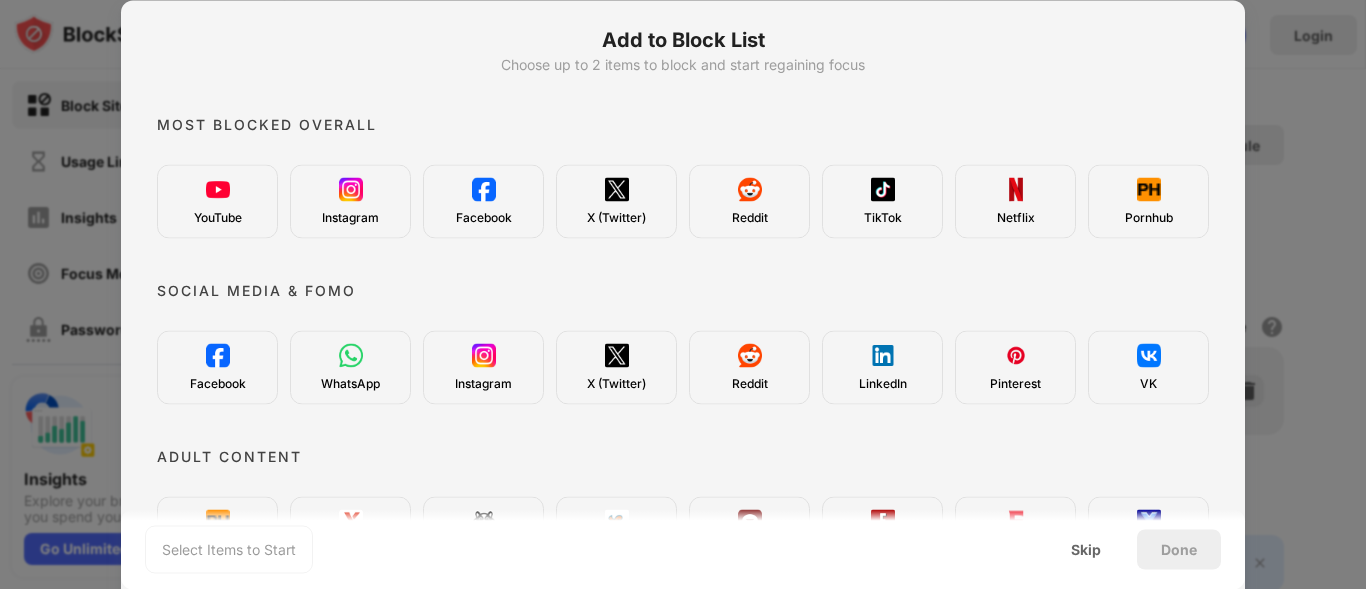 click on "TikTok" at bounding box center (882, 201) 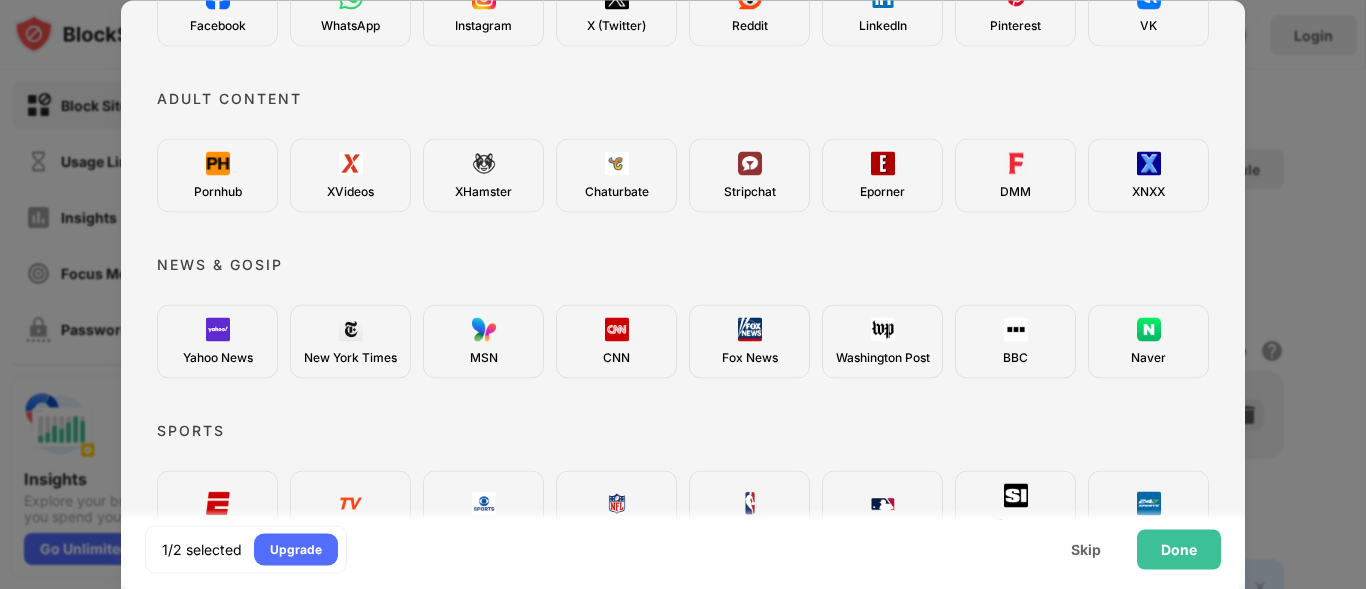 scroll, scrollTop: 0, scrollLeft: 0, axis: both 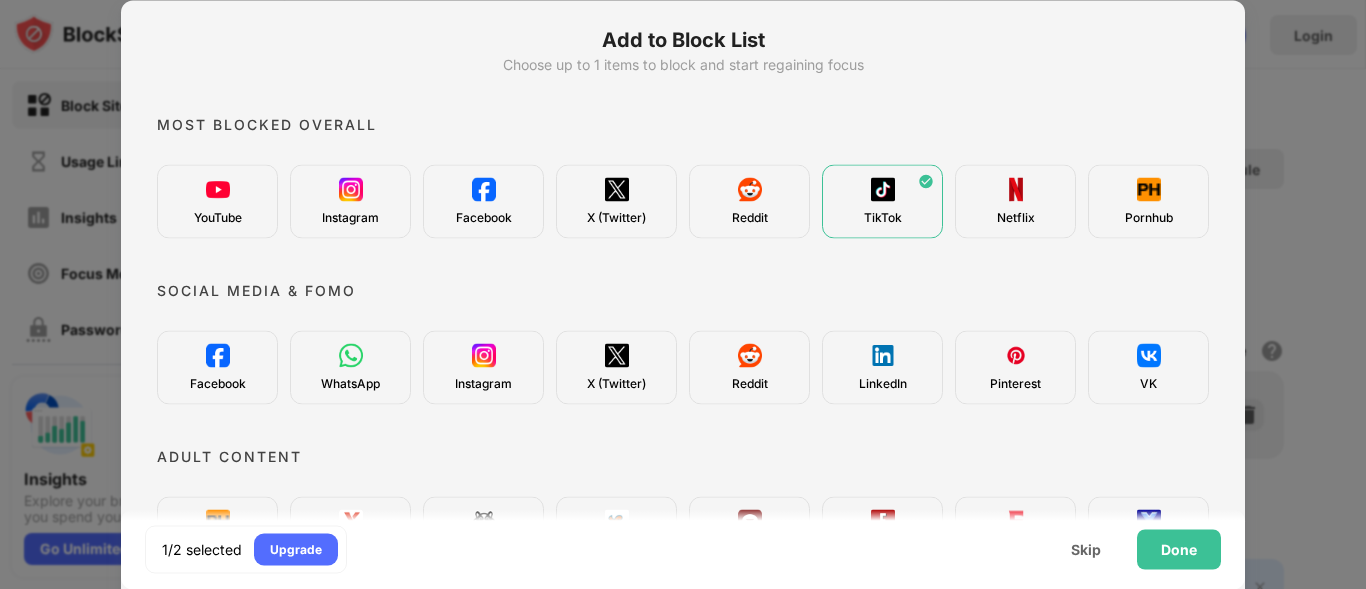 click on "Pornhub" at bounding box center [1148, 201] 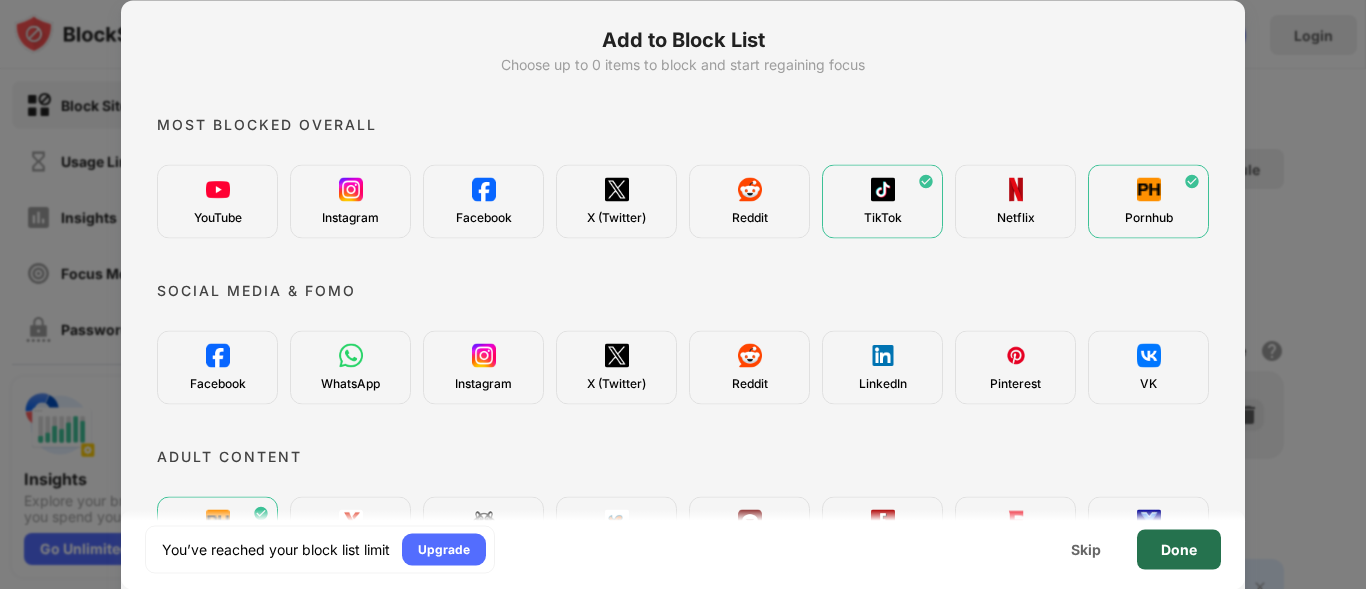 click on "Done" at bounding box center [1179, 549] 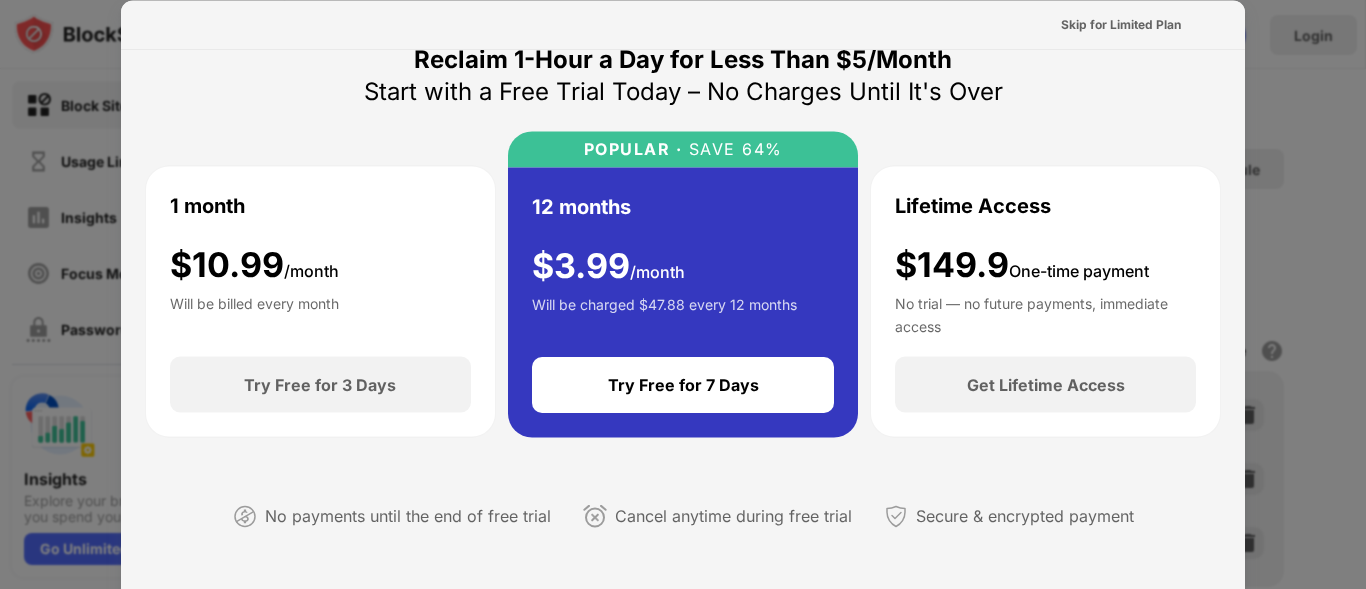 scroll, scrollTop: 31, scrollLeft: 0, axis: vertical 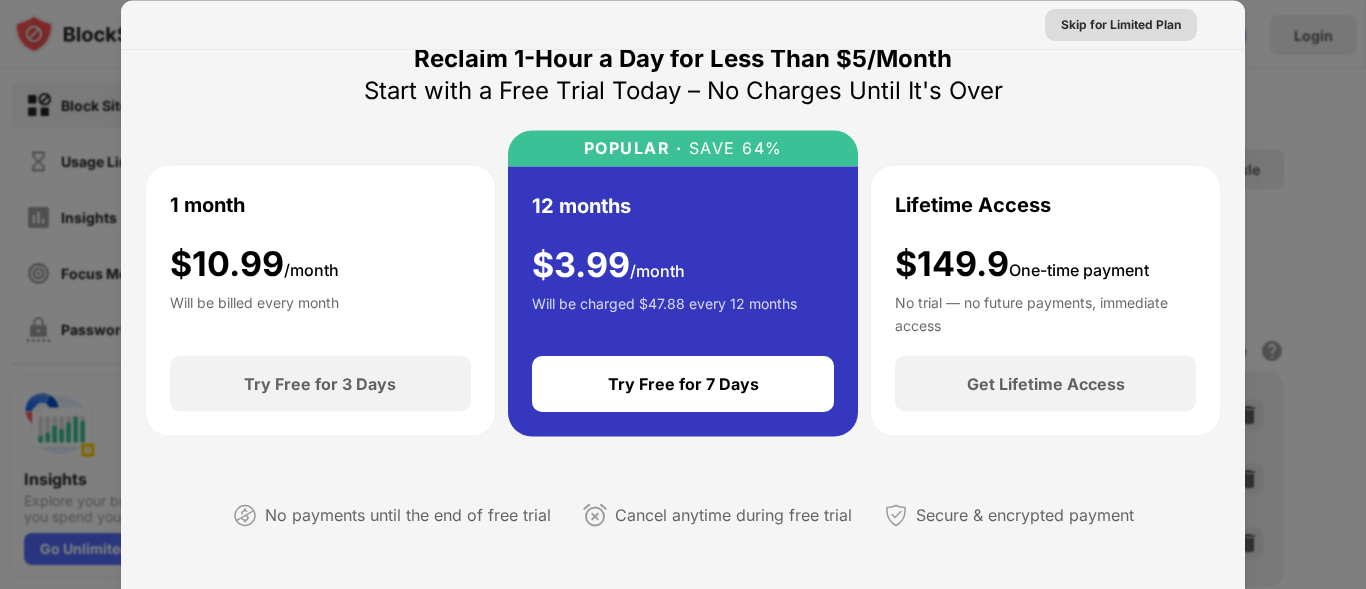 click on "Skip for Limited Plan" at bounding box center [1121, 24] 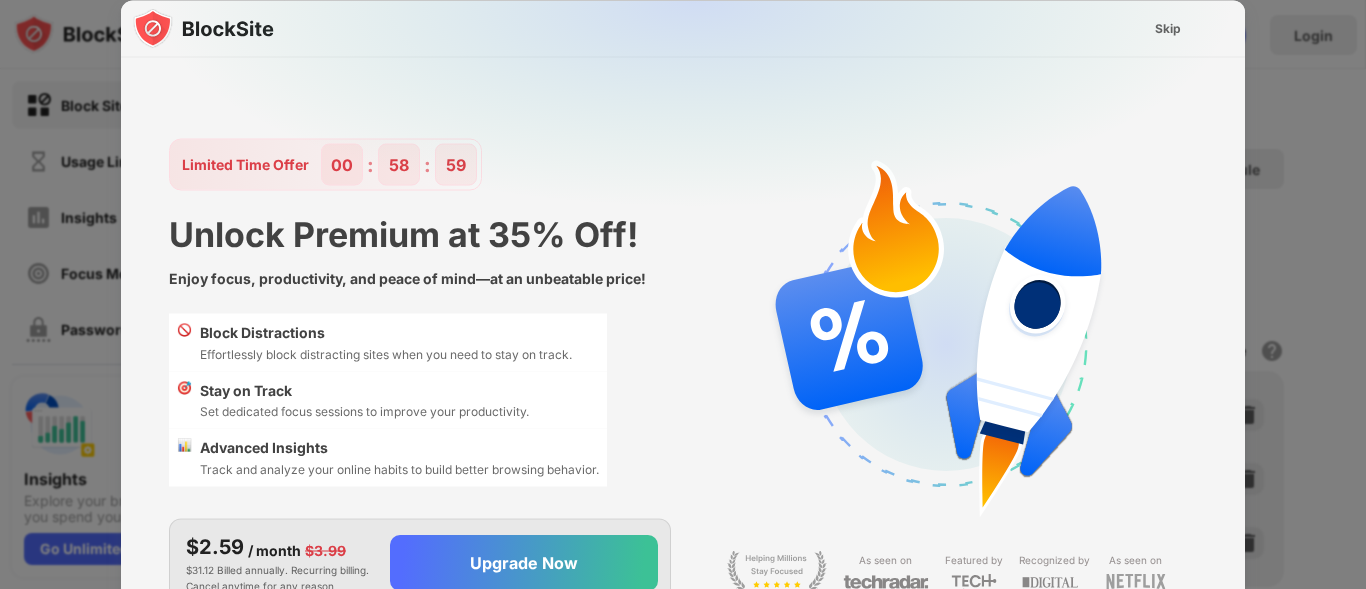 scroll, scrollTop: 0, scrollLeft: 0, axis: both 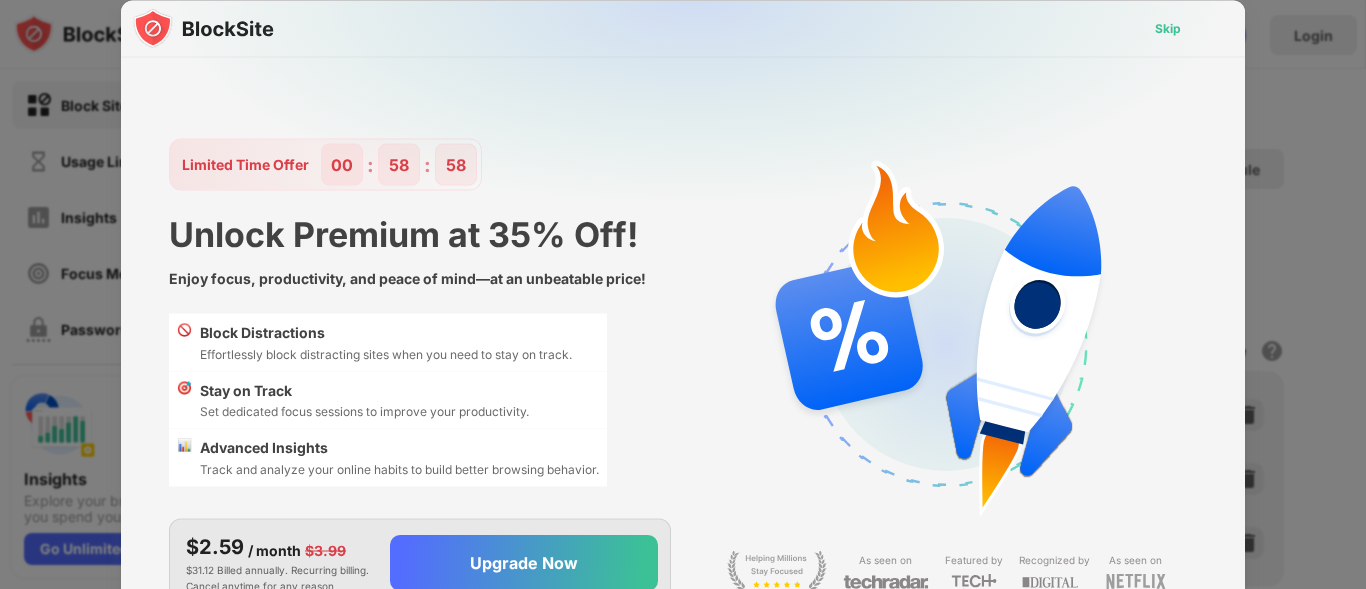 click on "Skip" at bounding box center [1168, 28] 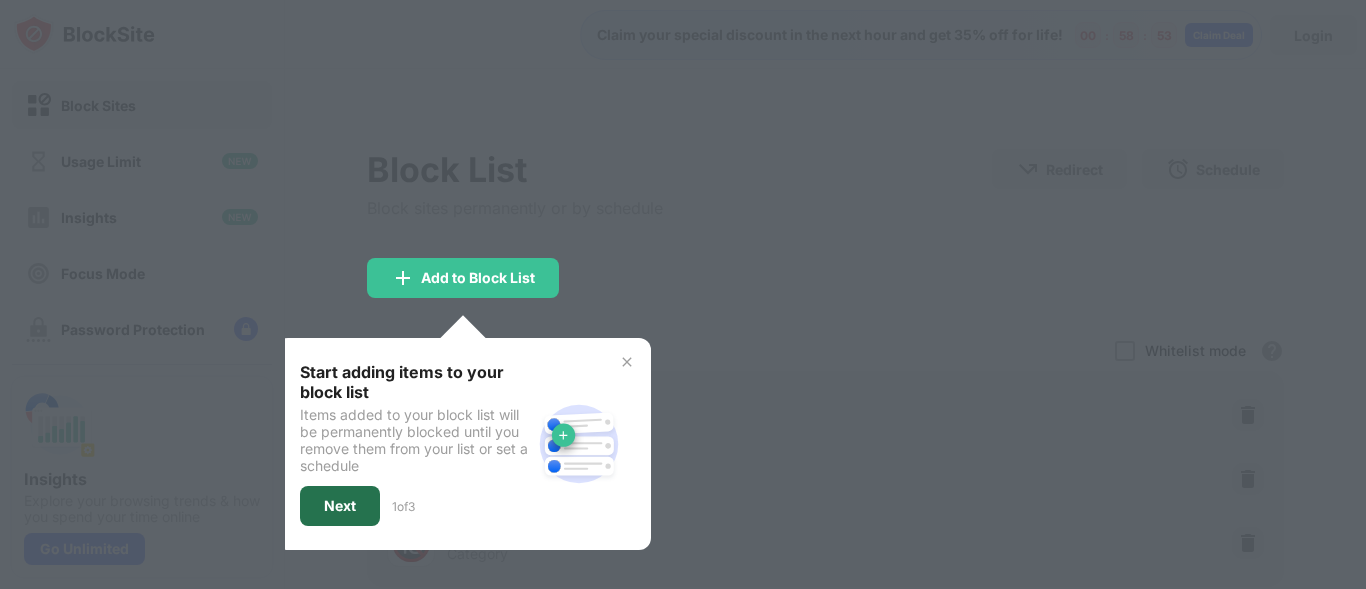 click on "Next" at bounding box center (340, 506) 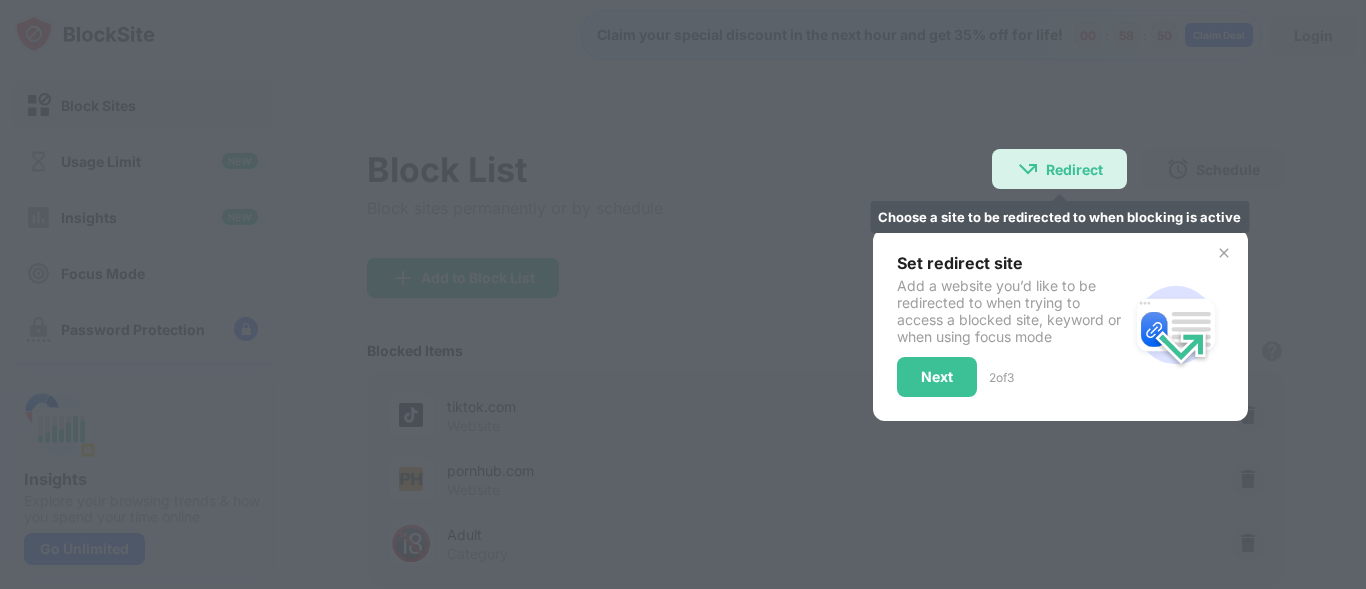 click on "Redirect Choose a site to be redirected to when blocking is active" at bounding box center [1059, 169] 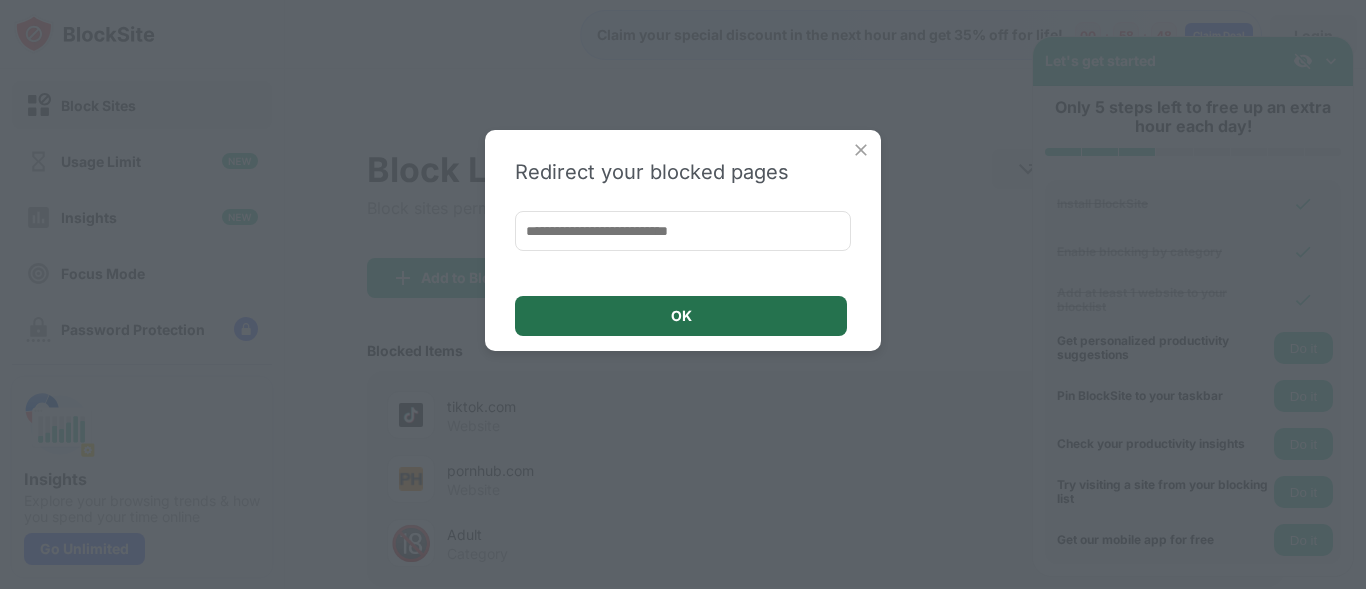 click on "OK" at bounding box center (681, 316) 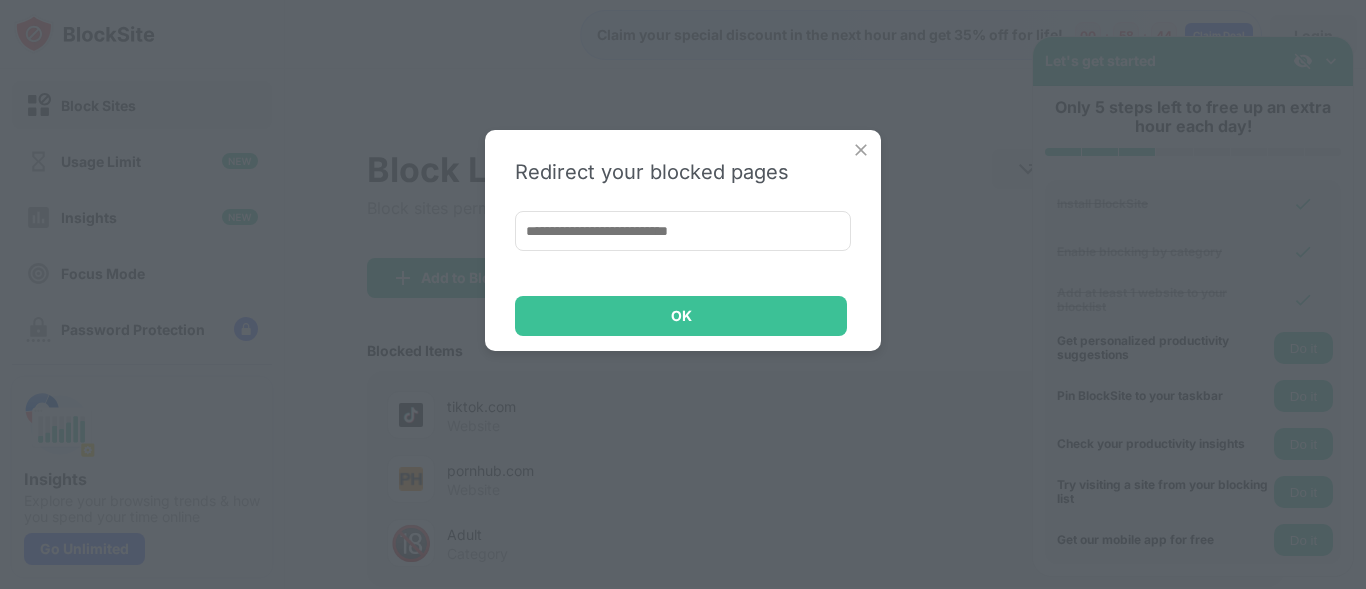 click at bounding box center (861, 150) 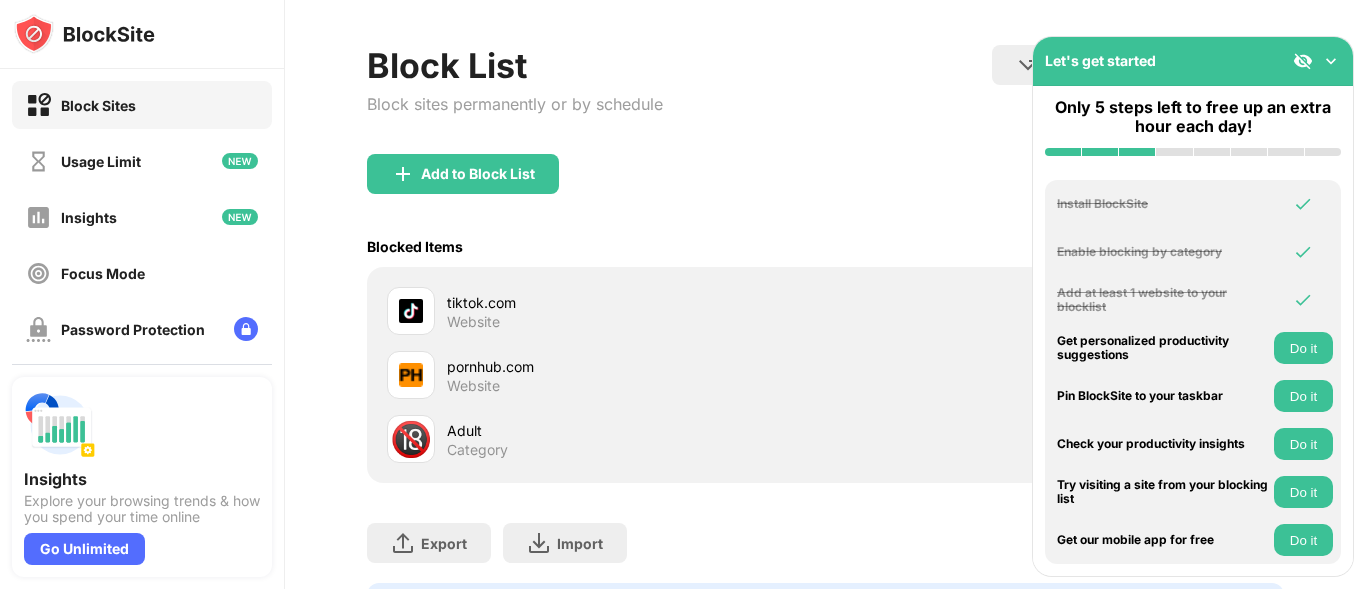 scroll, scrollTop: 103, scrollLeft: 15, axis: both 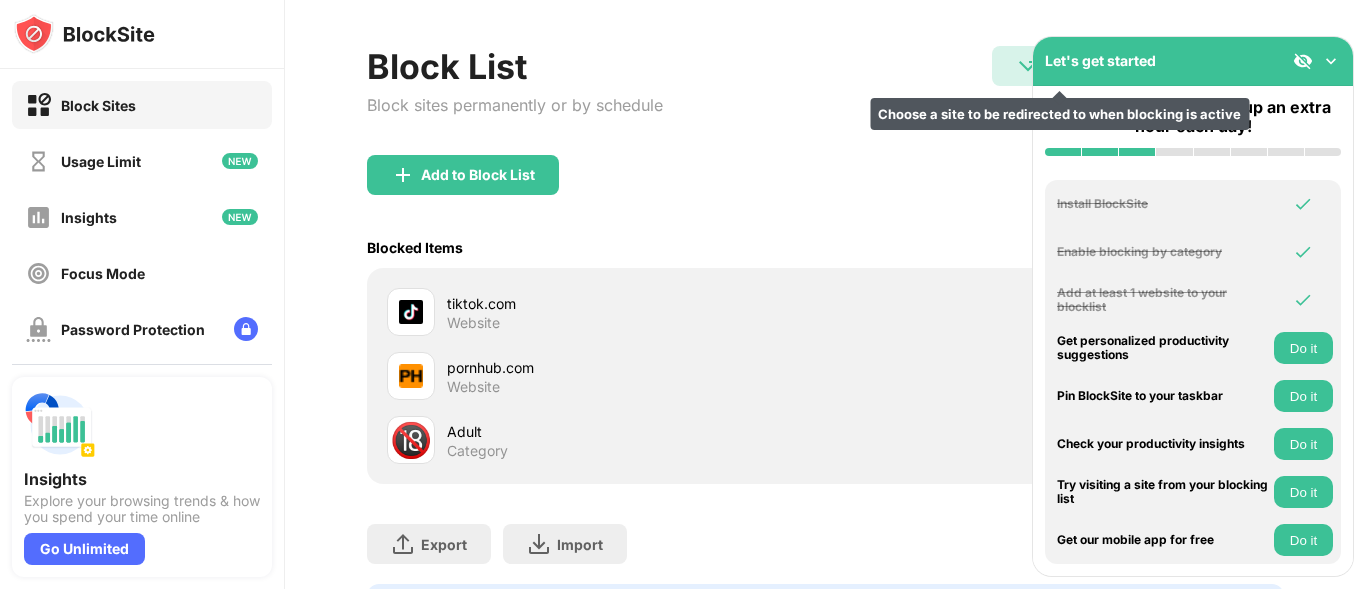 click on "Redirect Choose a site to be redirected to when blocking is active" at bounding box center [1059, 66] 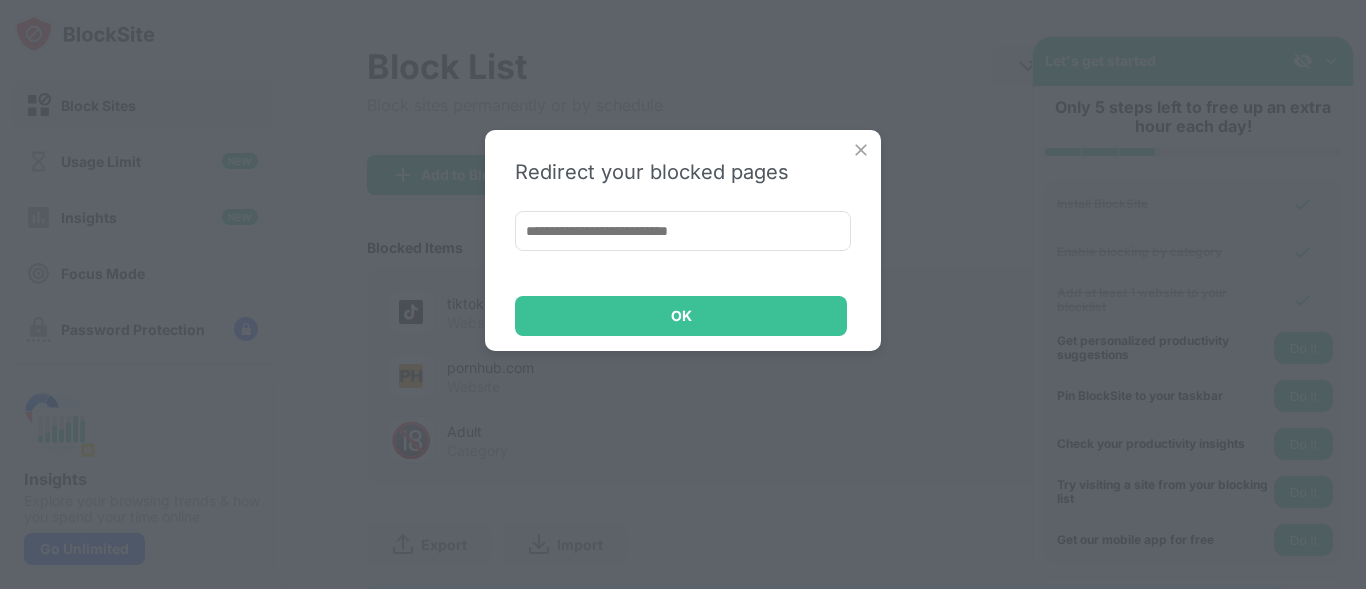 click at bounding box center (683, 231) 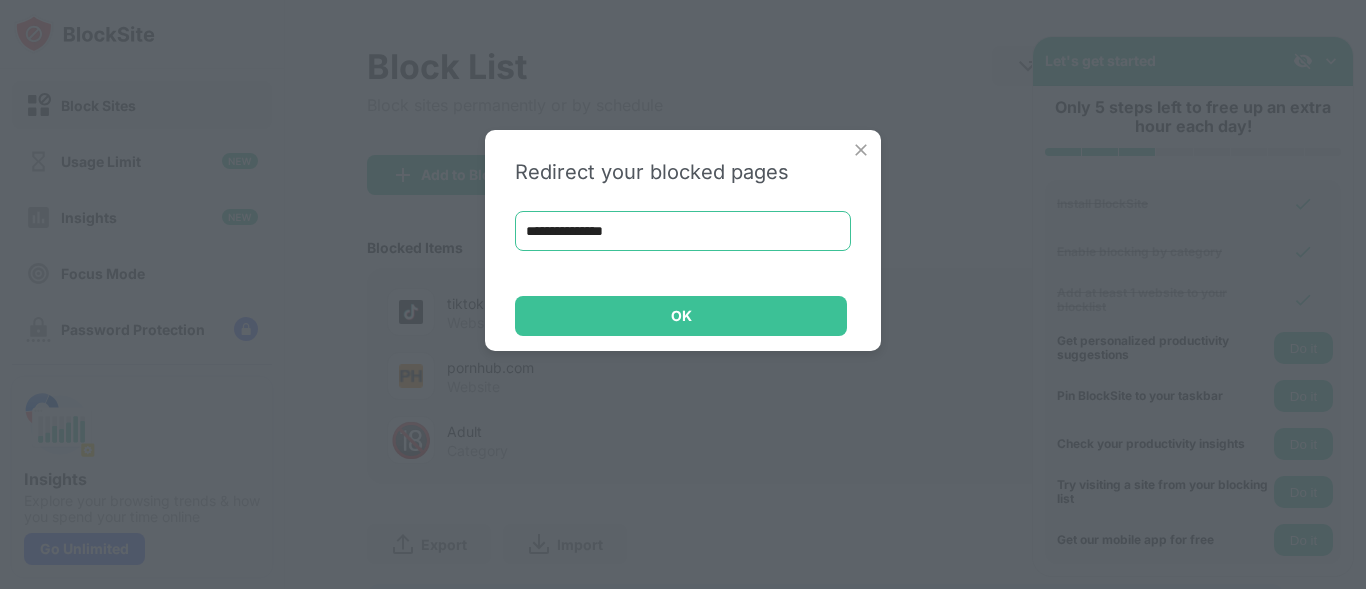 type on "**********" 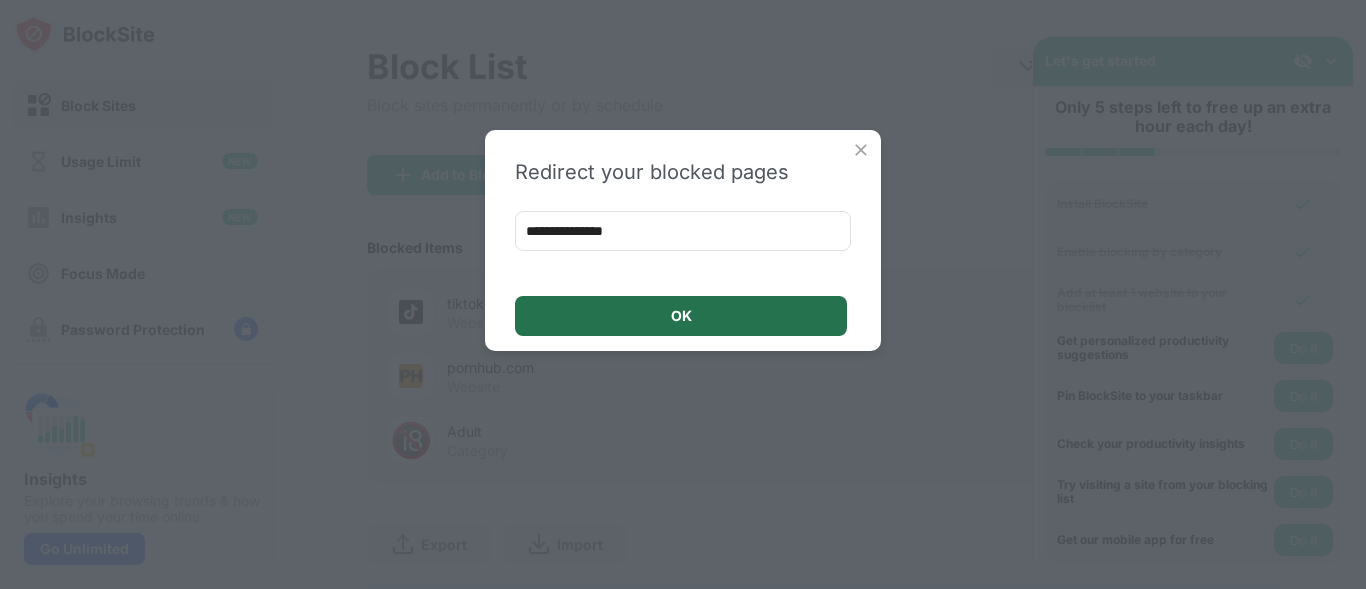 click on "OK" at bounding box center [681, 316] 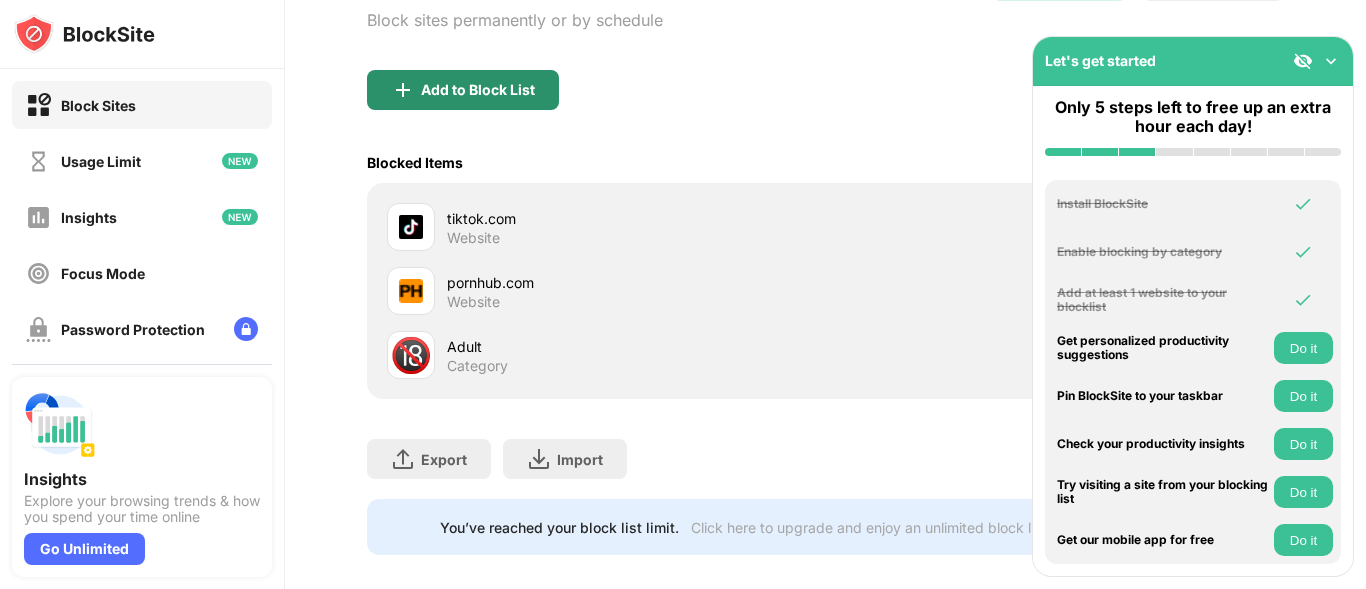 scroll, scrollTop: 189, scrollLeft: 15, axis: both 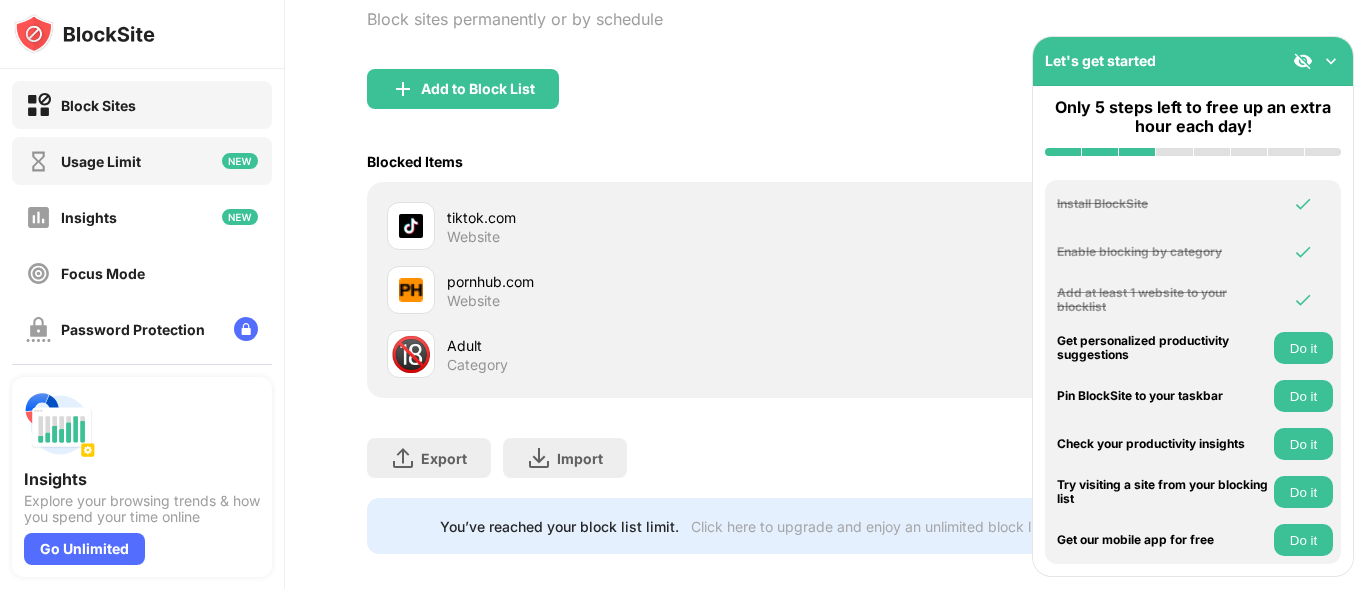 click on "Usage Limit" at bounding box center (142, 161) 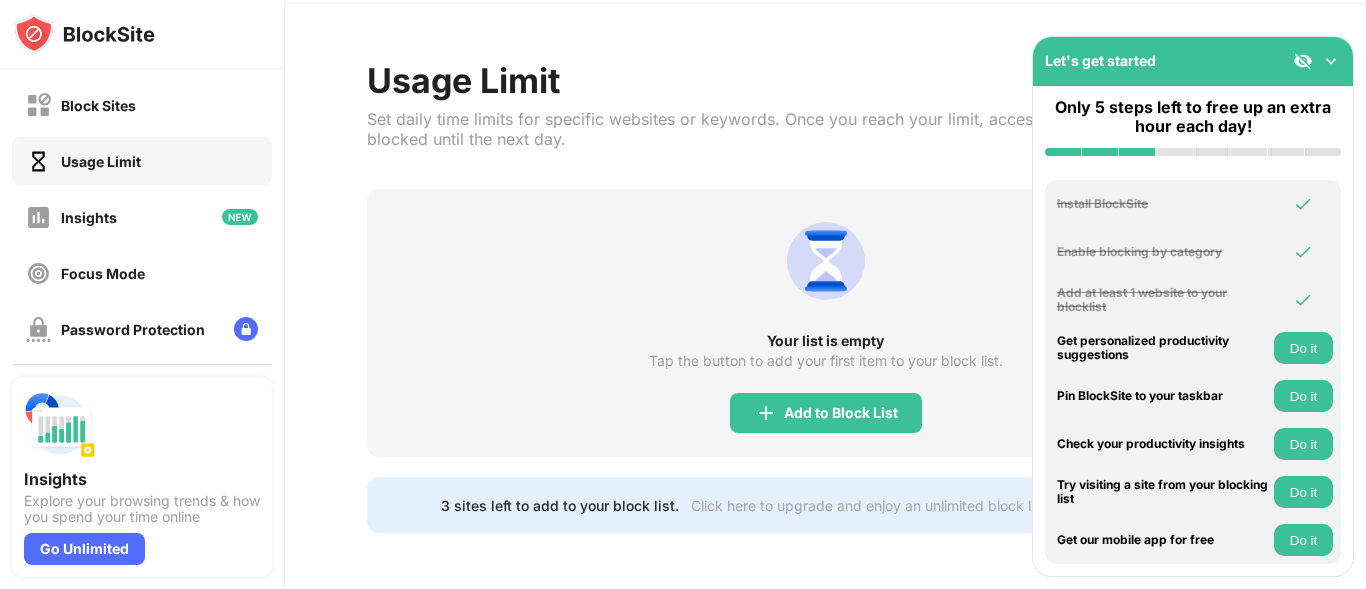 scroll, scrollTop: 80, scrollLeft: 15, axis: both 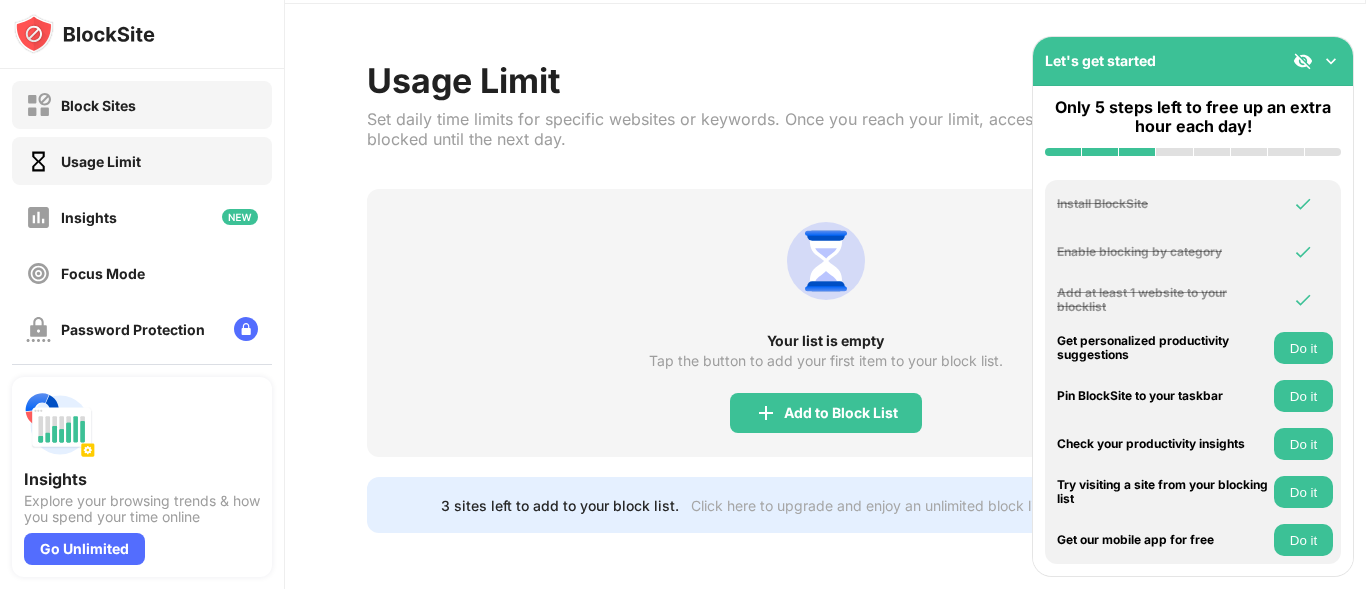click on "Block Sites" at bounding box center [142, 105] 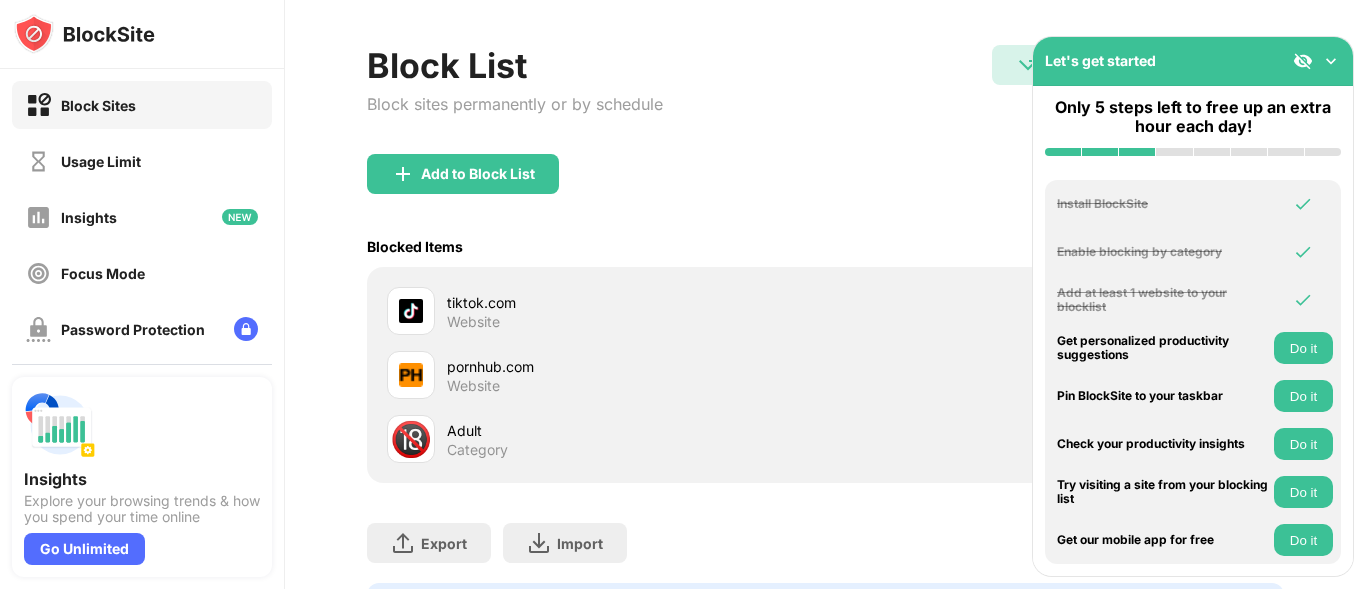 scroll, scrollTop: 189, scrollLeft: 15, axis: both 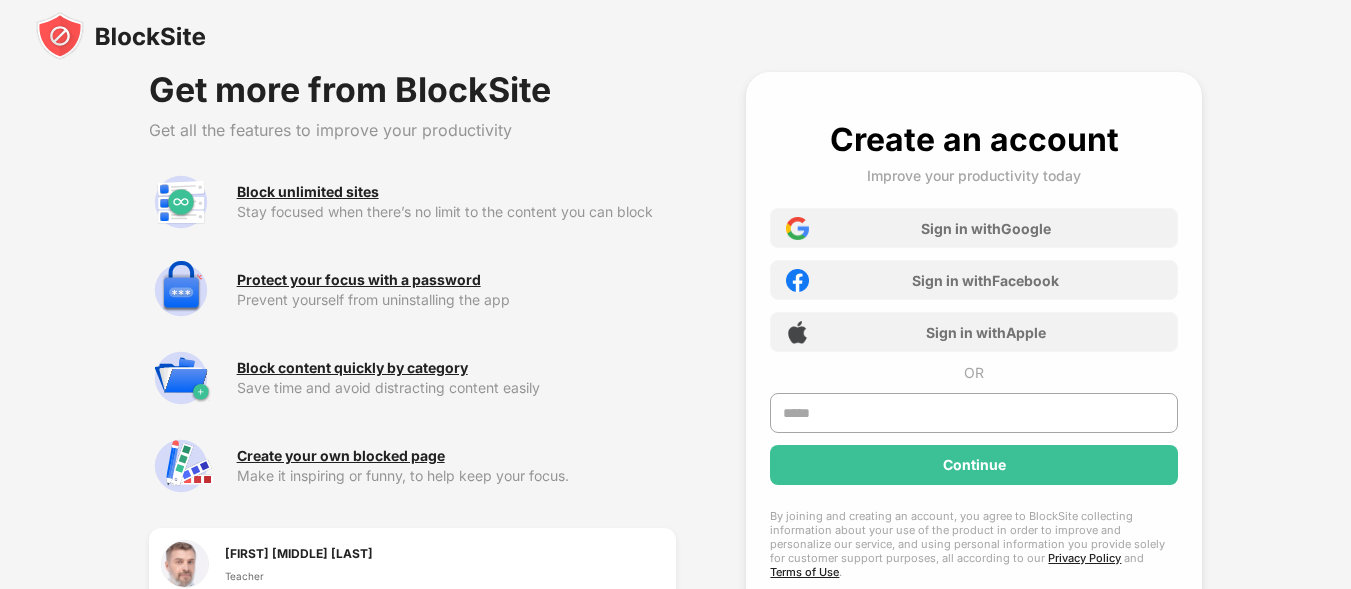 click on "Create an account Improve your productivity today Sign in with  Google Sign in with  Facebook Sign in with  Apple OR Continue By joining and creating an account, you agree to BlockSite collecting information about your use of the product in order to improve and personalize our service, and using personal information you provide solely for customer support purposes, all according to our   Privacy Policy   and   Terms of Use . Already a member?" at bounding box center (974, 370) 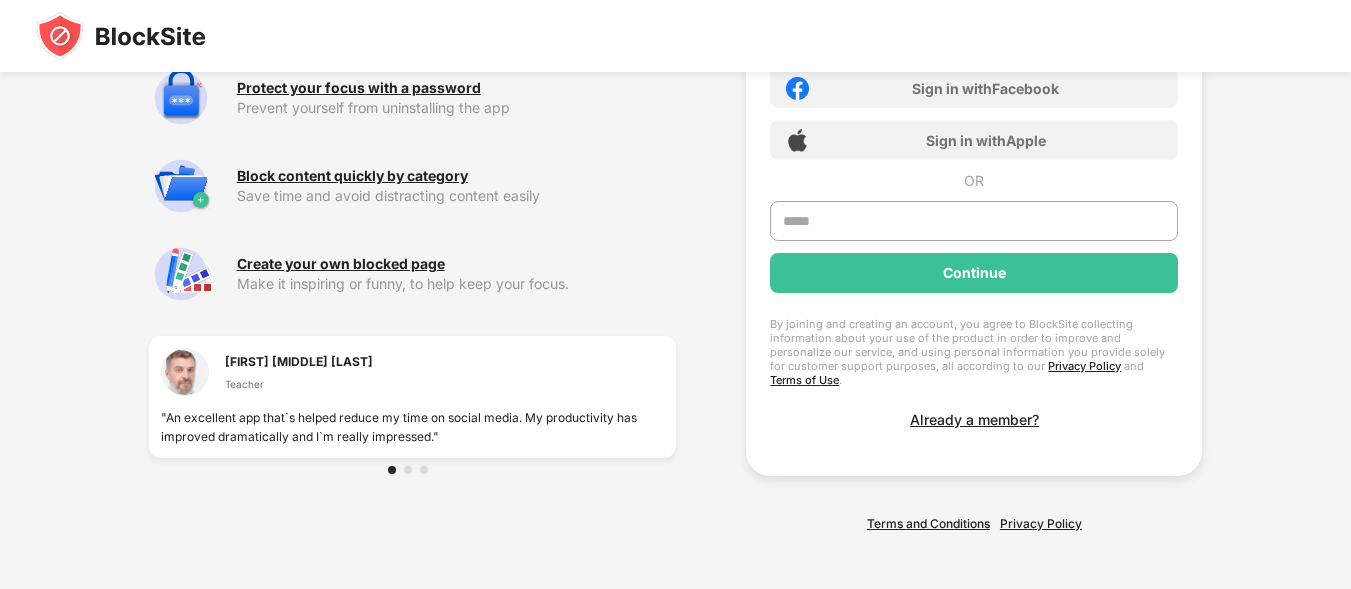 scroll, scrollTop: 0, scrollLeft: 0, axis: both 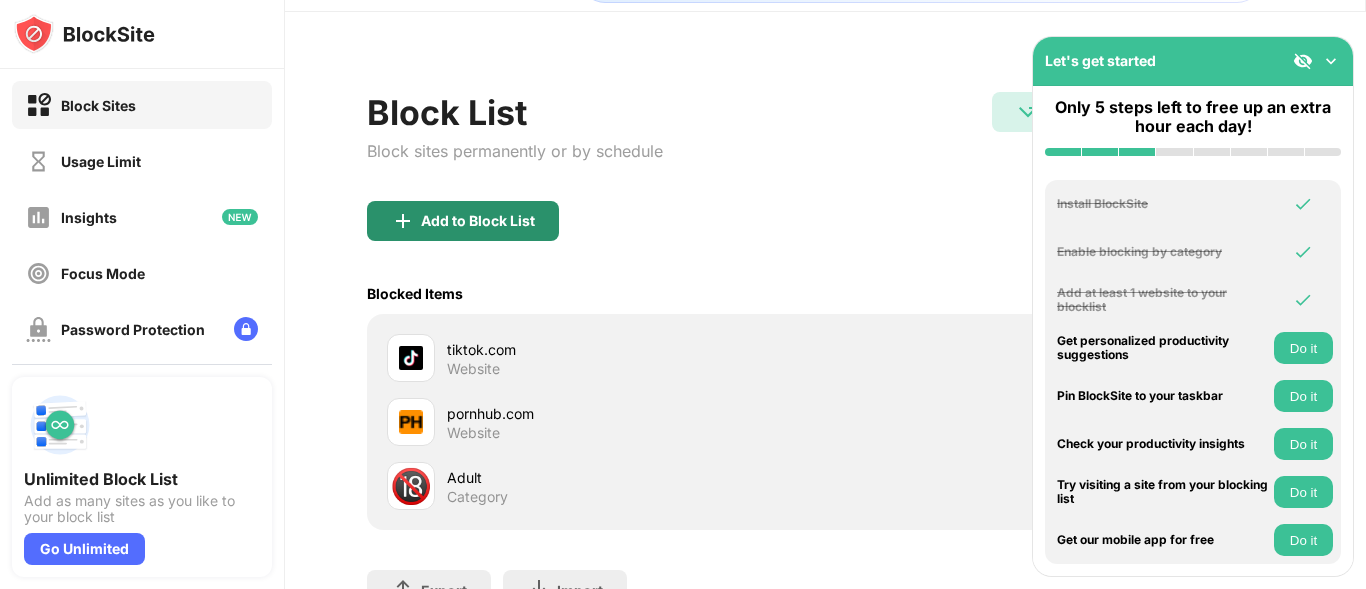 click on "Add to Block List" at bounding box center (478, 221) 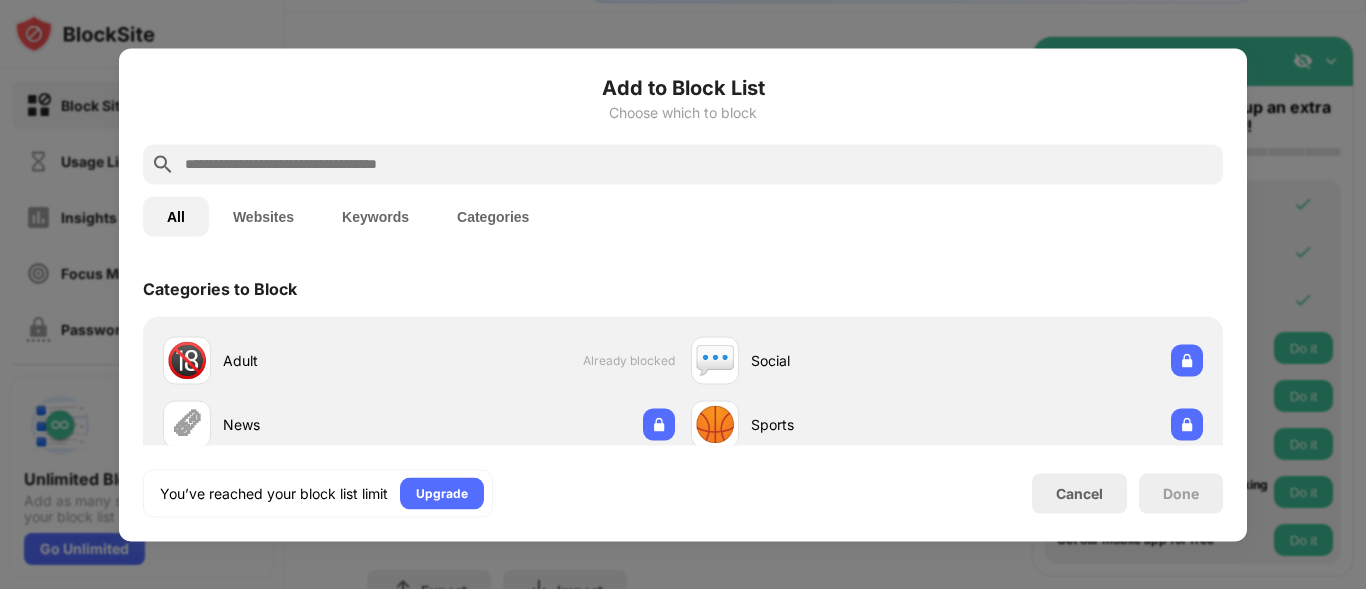 click at bounding box center (699, 164) 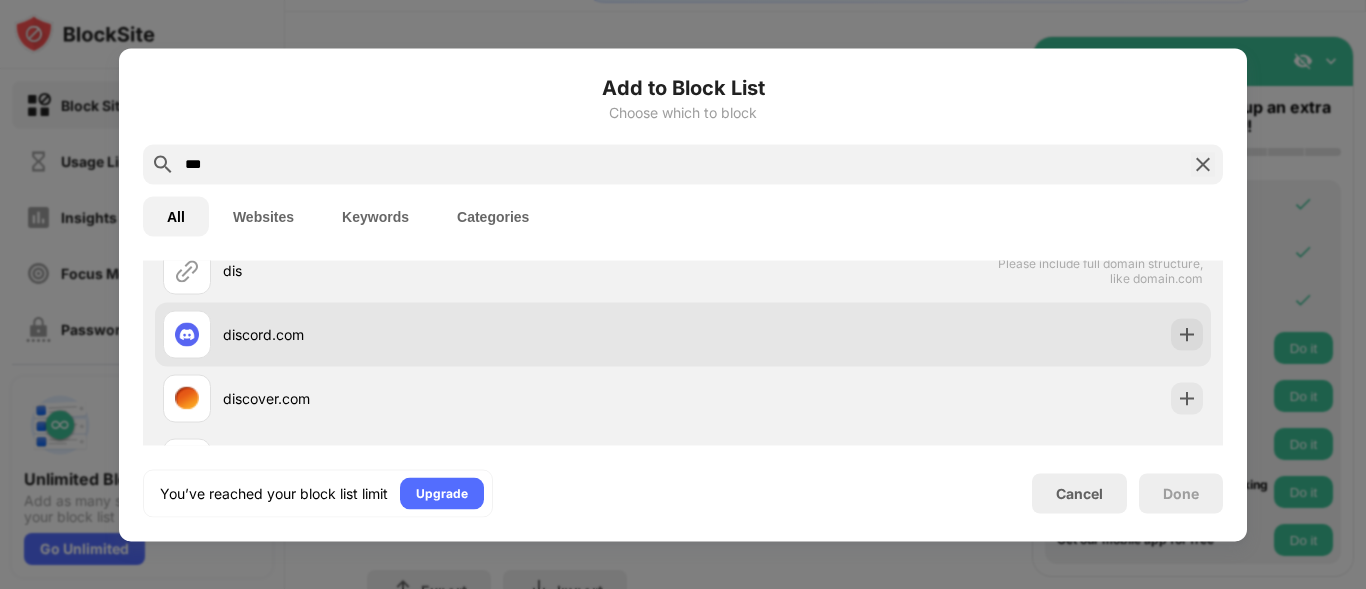 scroll, scrollTop: 127, scrollLeft: 0, axis: vertical 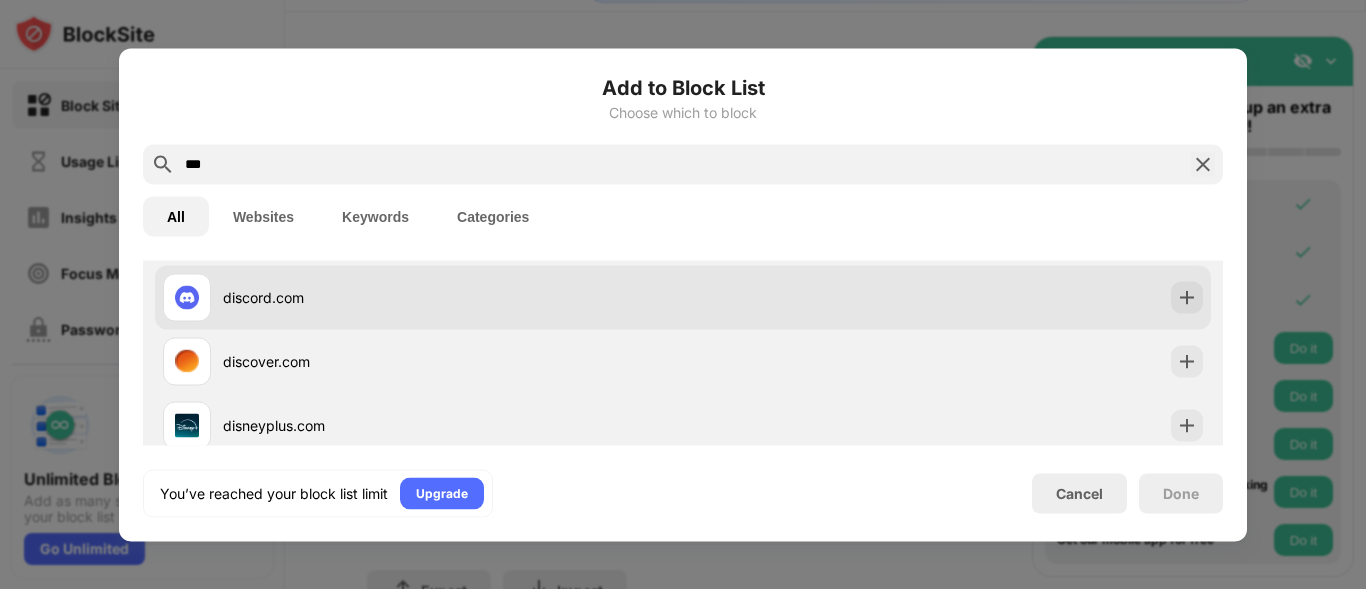 type on "***" 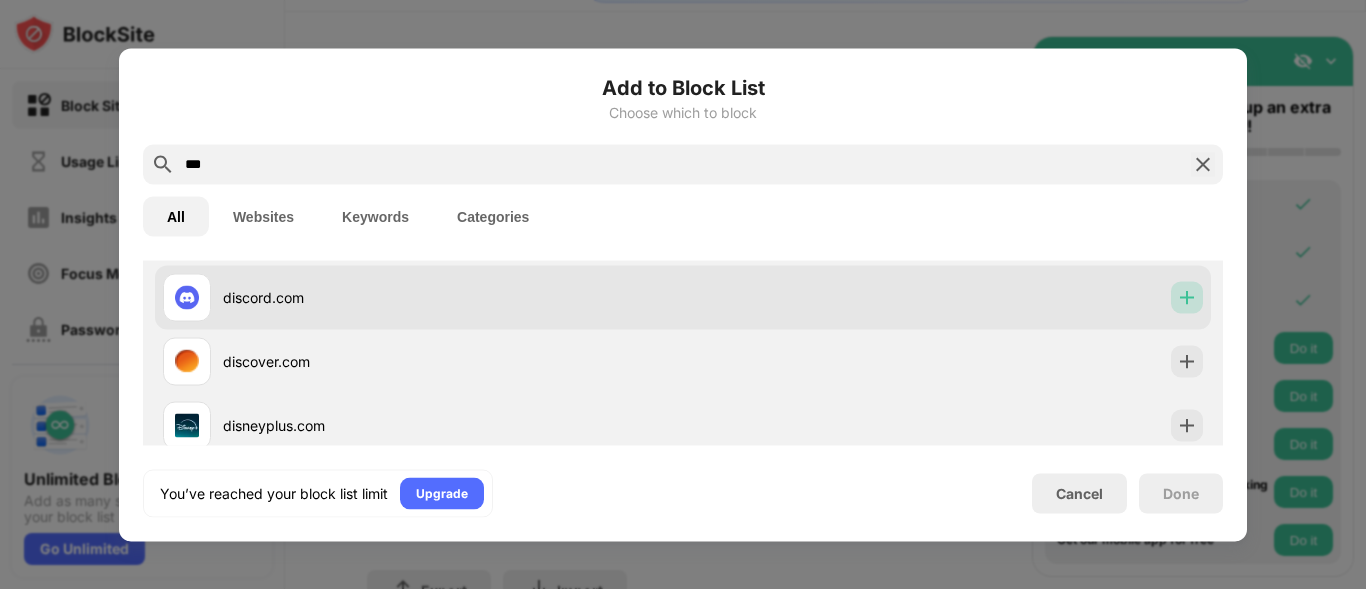 click at bounding box center (1187, 297) 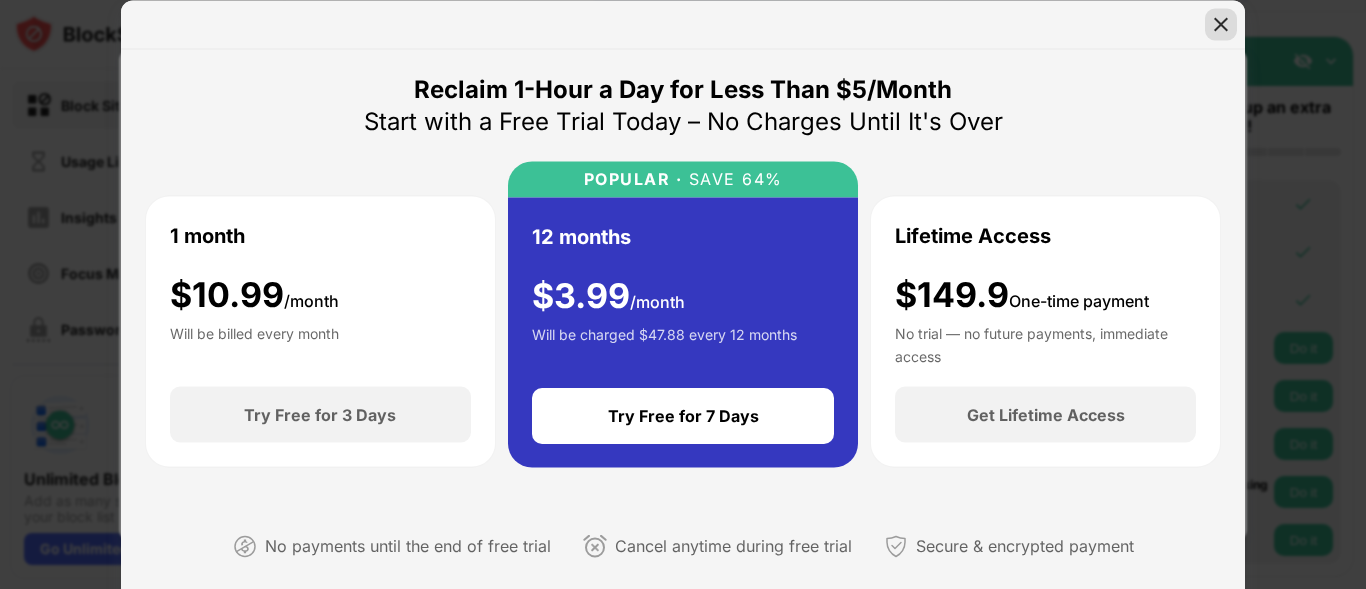 click at bounding box center [1221, 24] 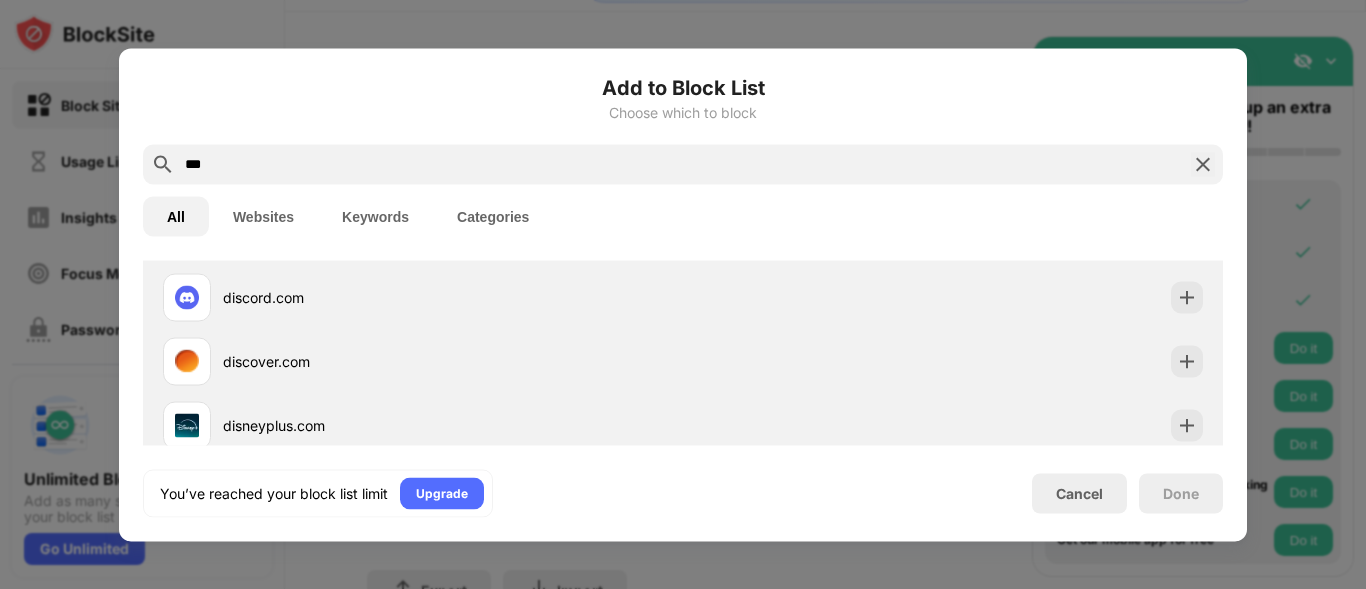 click at bounding box center [1203, 164] 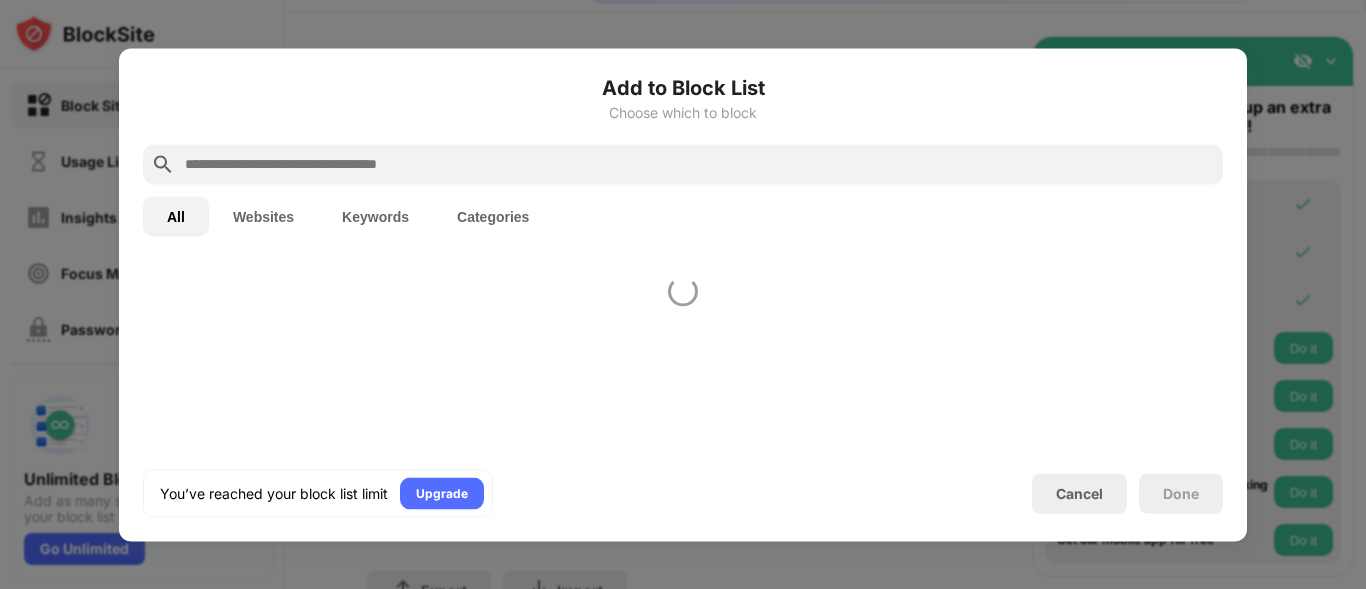 scroll, scrollTop: 0, scrollLeft: 0, axis: both 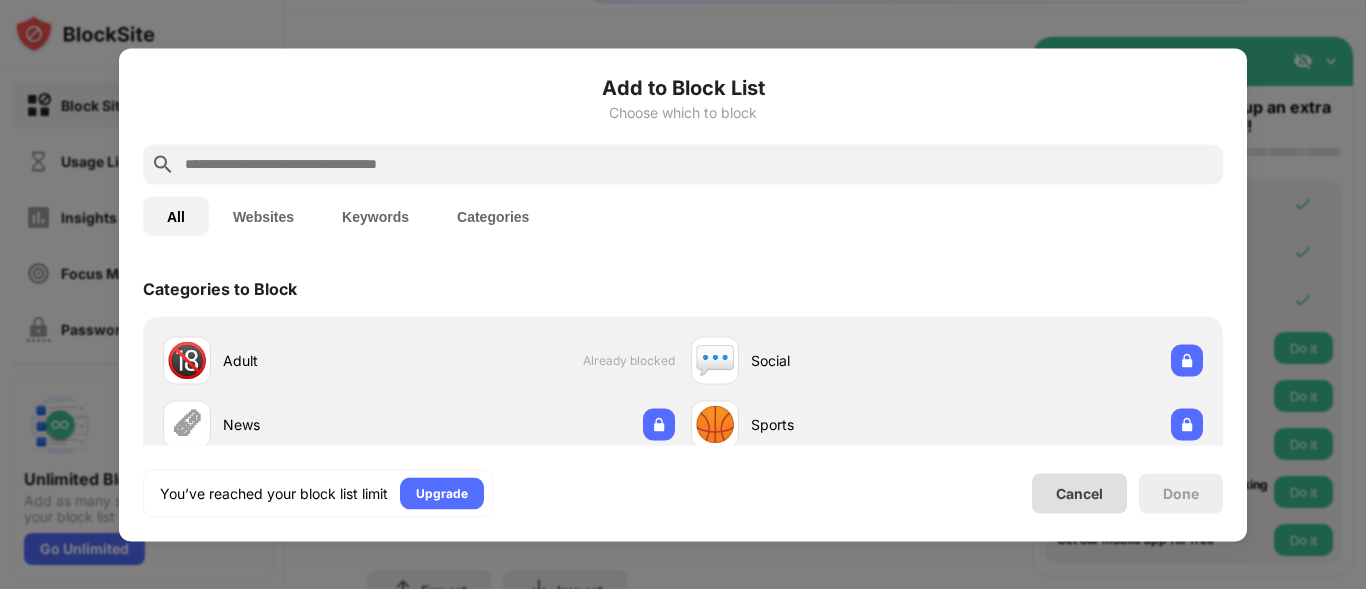 click on "Cancel" at bounding box center (1079, 493) 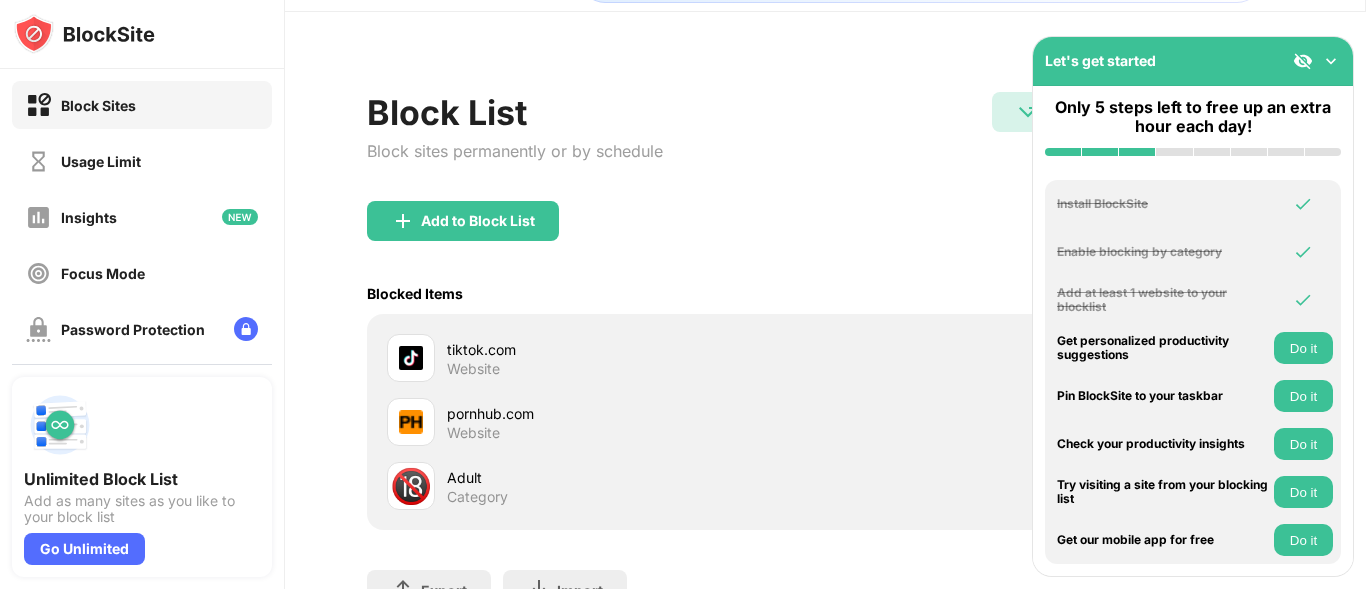 click on "Block List Block sites permanently or by schedule Redirect Redirect to youtube.com Schedule Select which days and timeframes the block list will be active Add to Block List Blocked Items Whitelist mode Block all websites except for those in your whitelist. Whitelist Mode only works with URLs and won't include categories or keywords. tiktok.com Website pornhub.com Website 🔞 Adult Category Export Export Files (for websites items only) Import Import Files (for websites items only) You’ve reached your block list limit. Click here to upgrade and enjoy an unlimited block list. Go Unlimited" at bounding box center [825, 377] 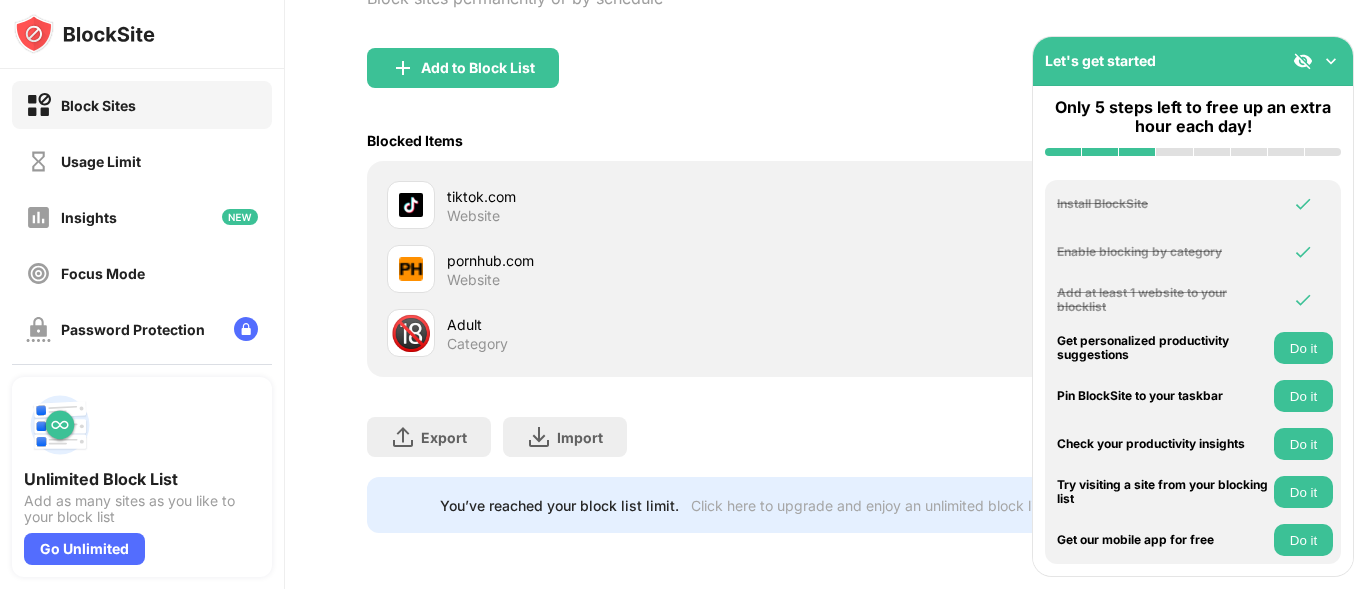 click on "Website" at bounding box center (473, 280) 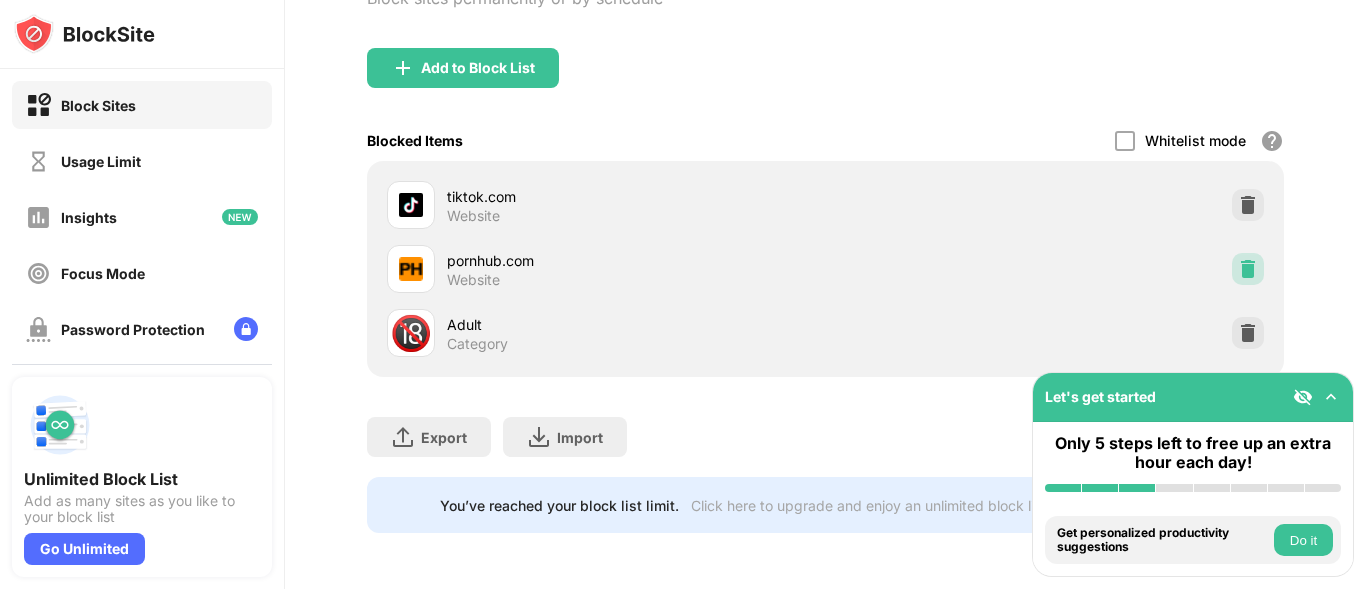 click at bounding box center [1248, 269] 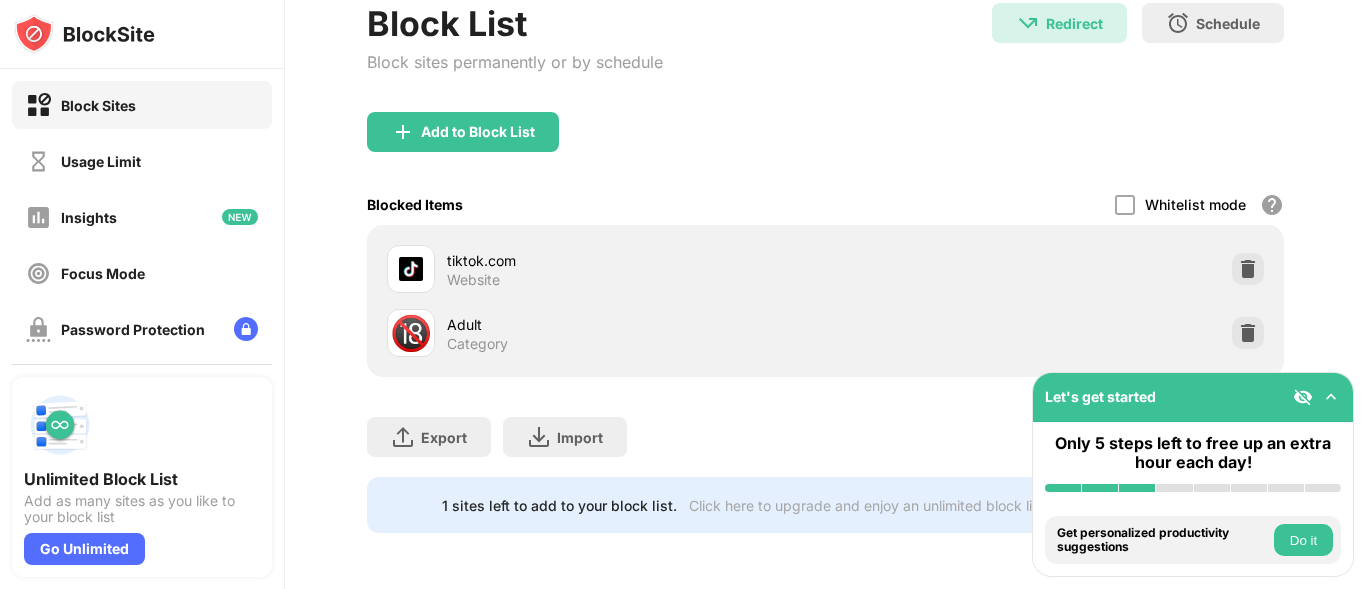 scroll, scrollTop: 161, scrollLeft: 15, axis: both 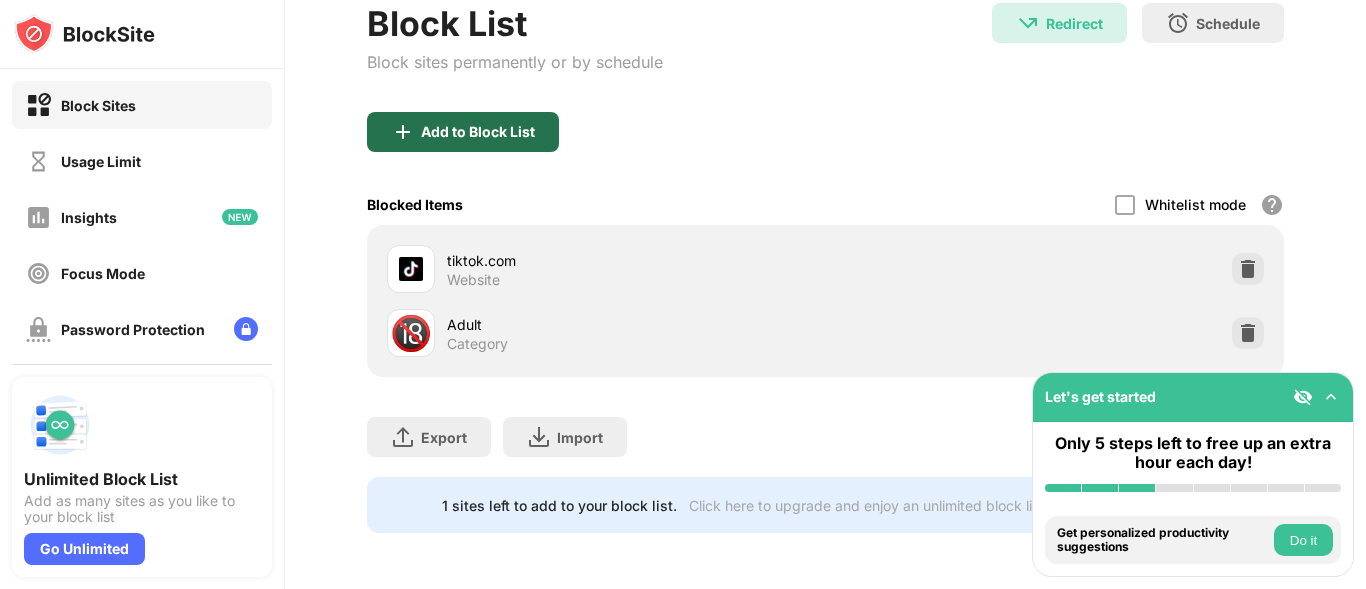 click on "Add to Block List" at bounding box center [463, 132] 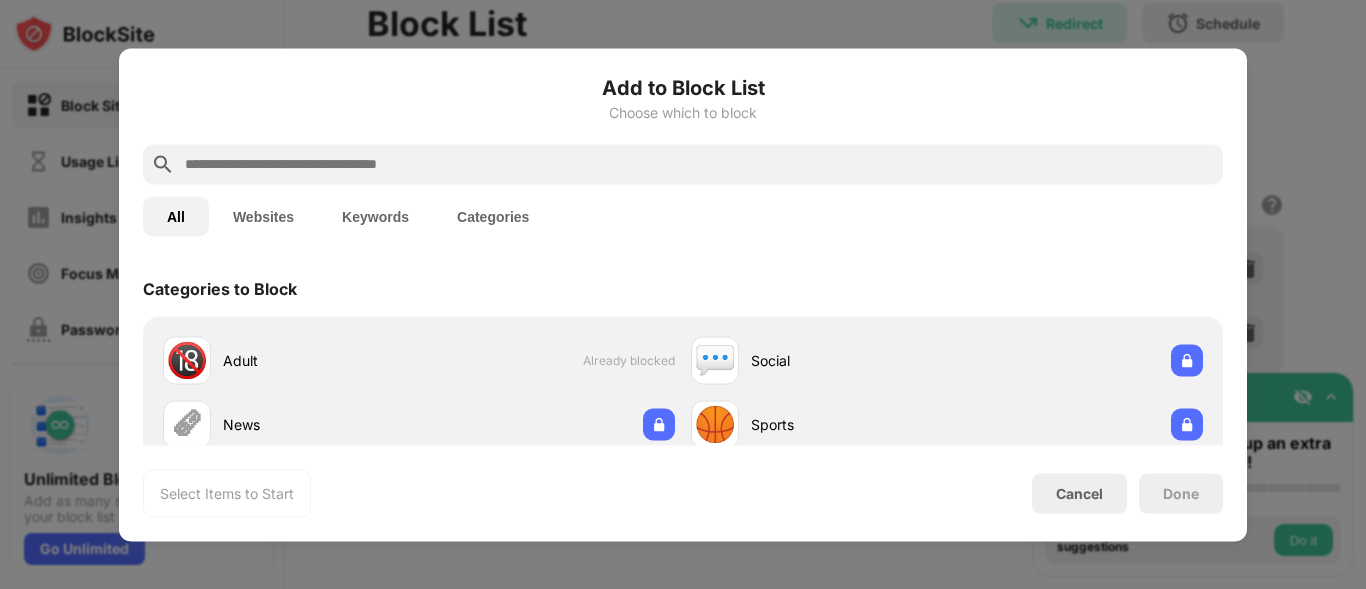 click at bounding box center (699, 164) 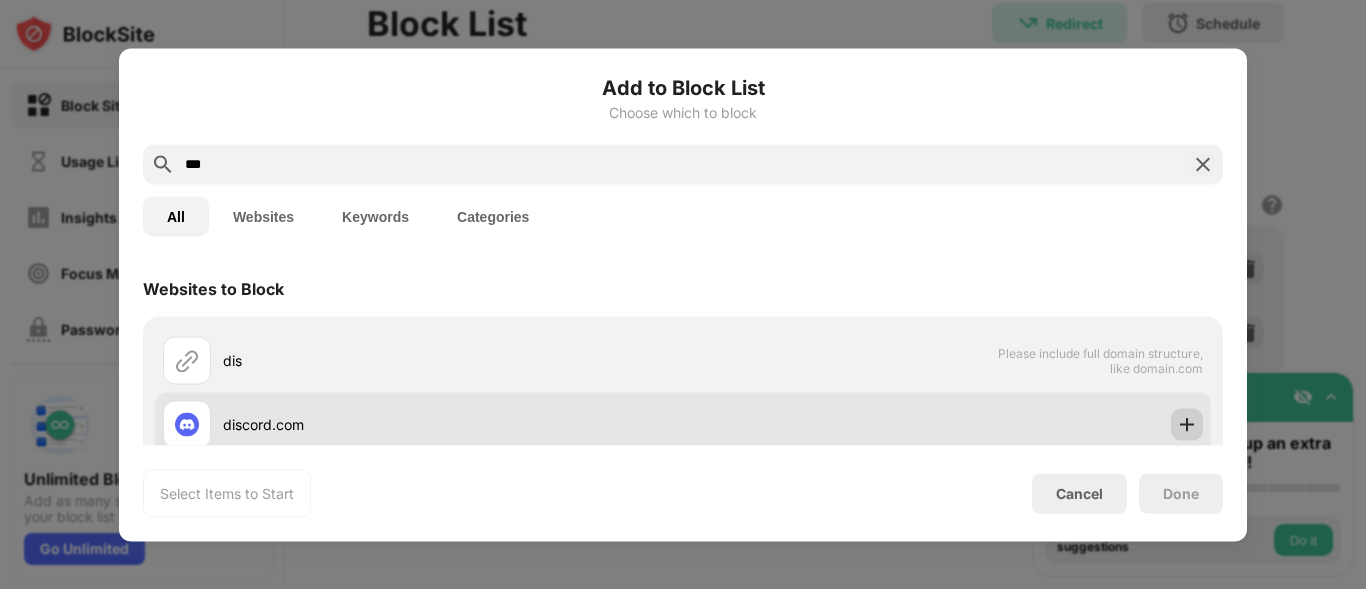 type on "***" 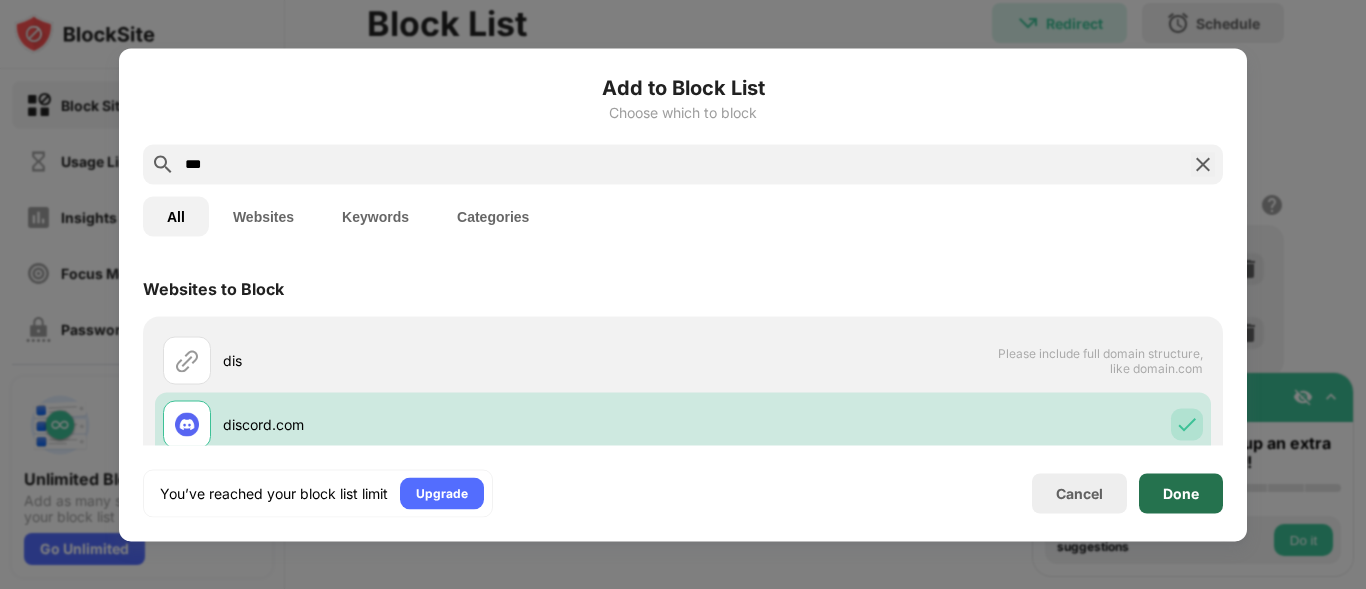 click on "Done" at bounding box center [1181, 493] 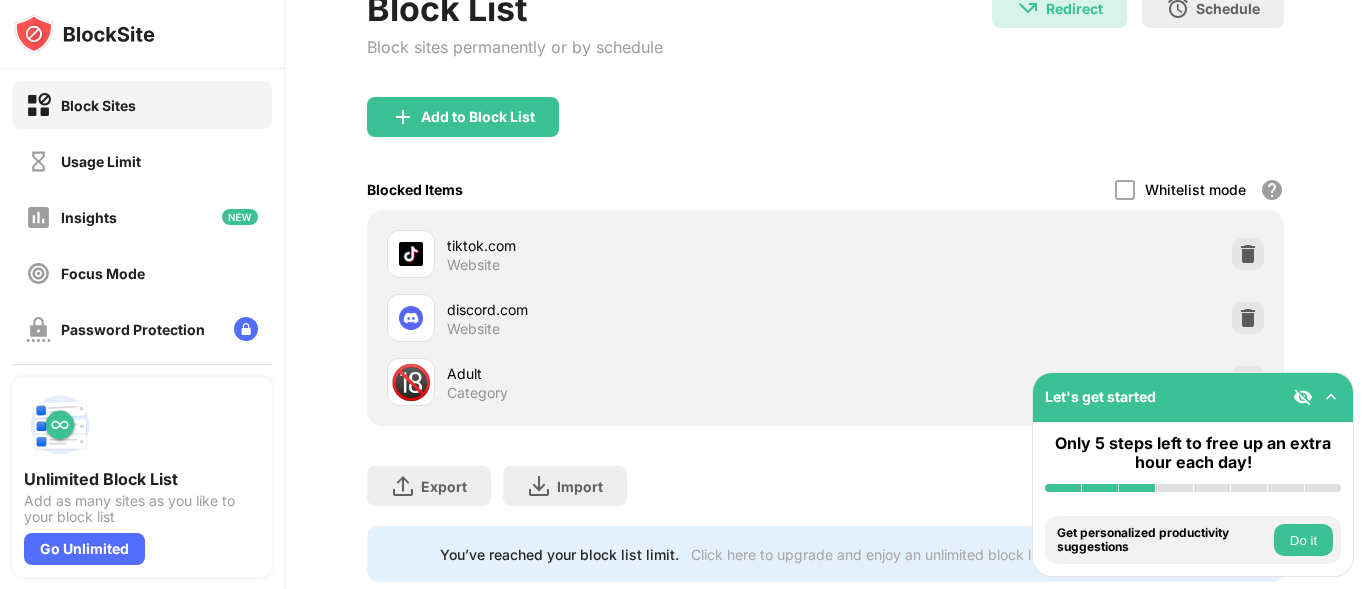 scroll, scrollTop: 225, scrollLeft: 15, axis: both 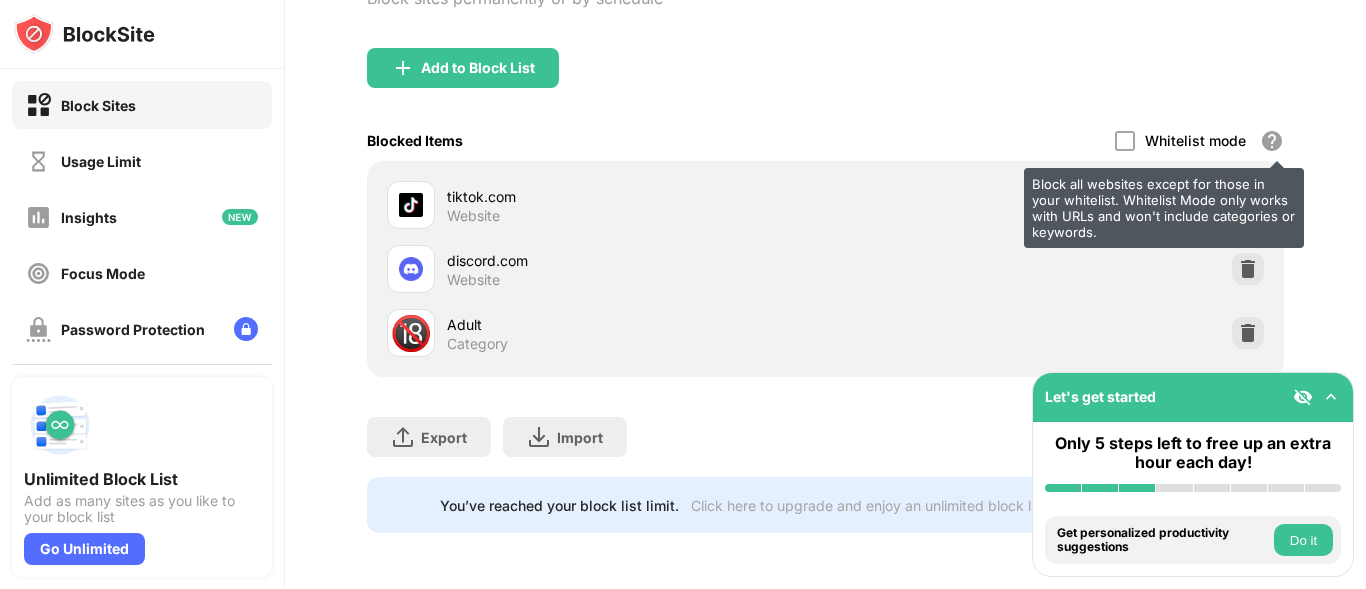 click on "Block all websites except for those in your whitelist. Whitelist Mode only works with URLs and won't include categories or keywords." at bounding box center (1272, 141) 